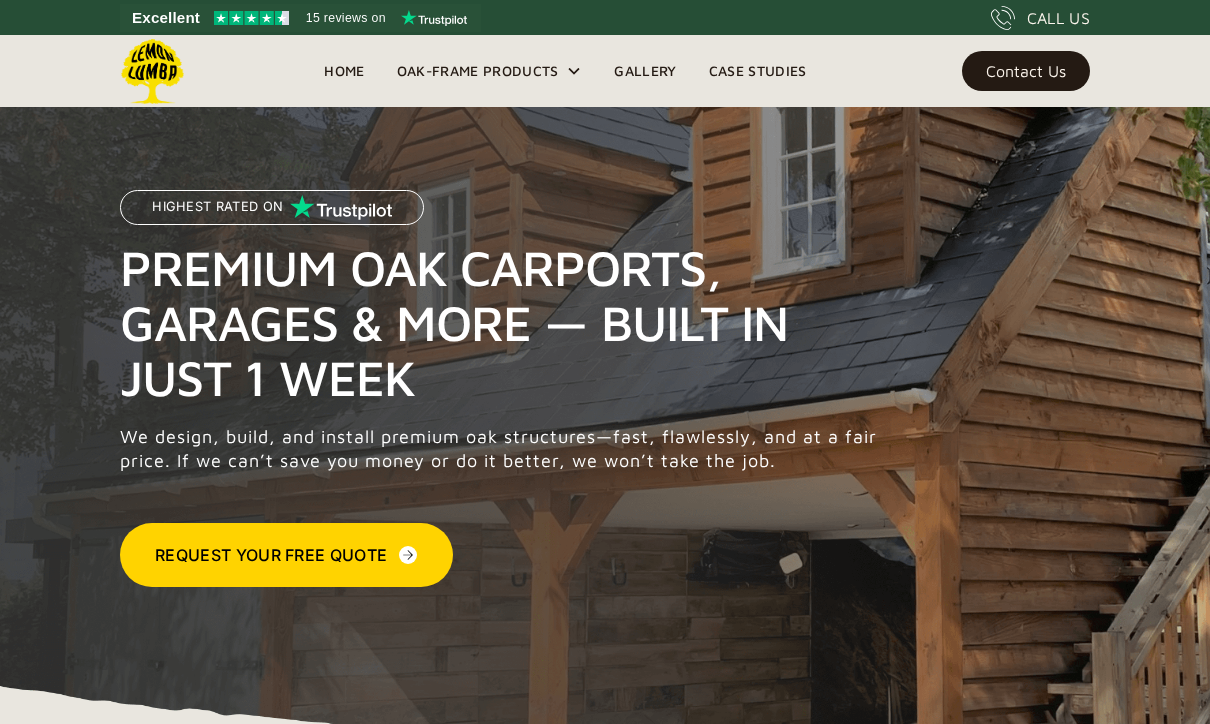 scroll, scrollTop: 0, scrollLeft: 0, axis: both 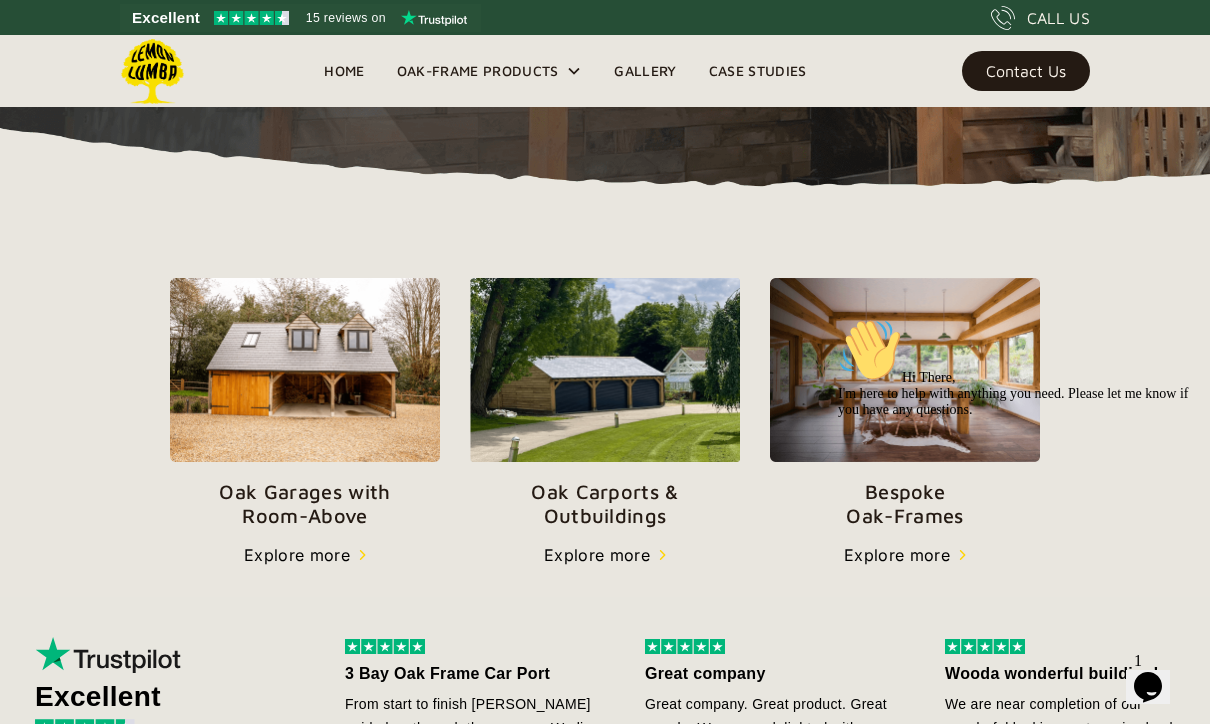 click at bounding box center [838, 318] 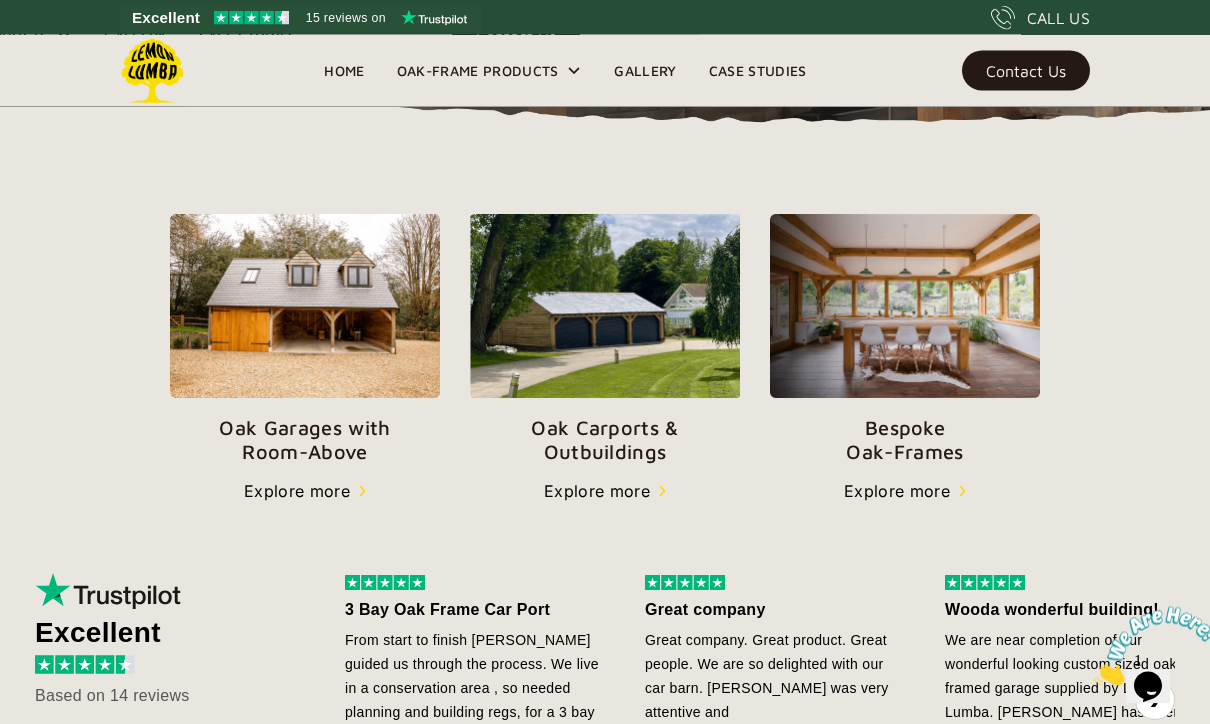scroll, scrollTop: 621, scrollLeft: 0, axis: vertical 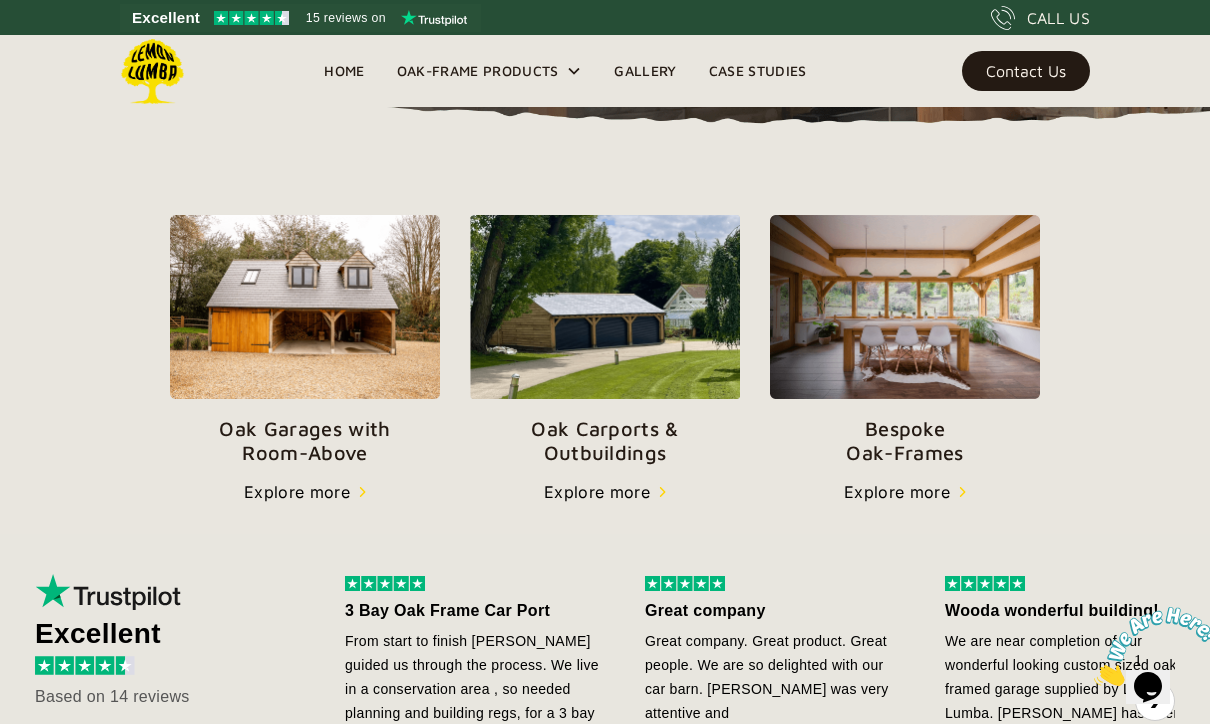 click on "Explore more" at bounding box center (297, 492) 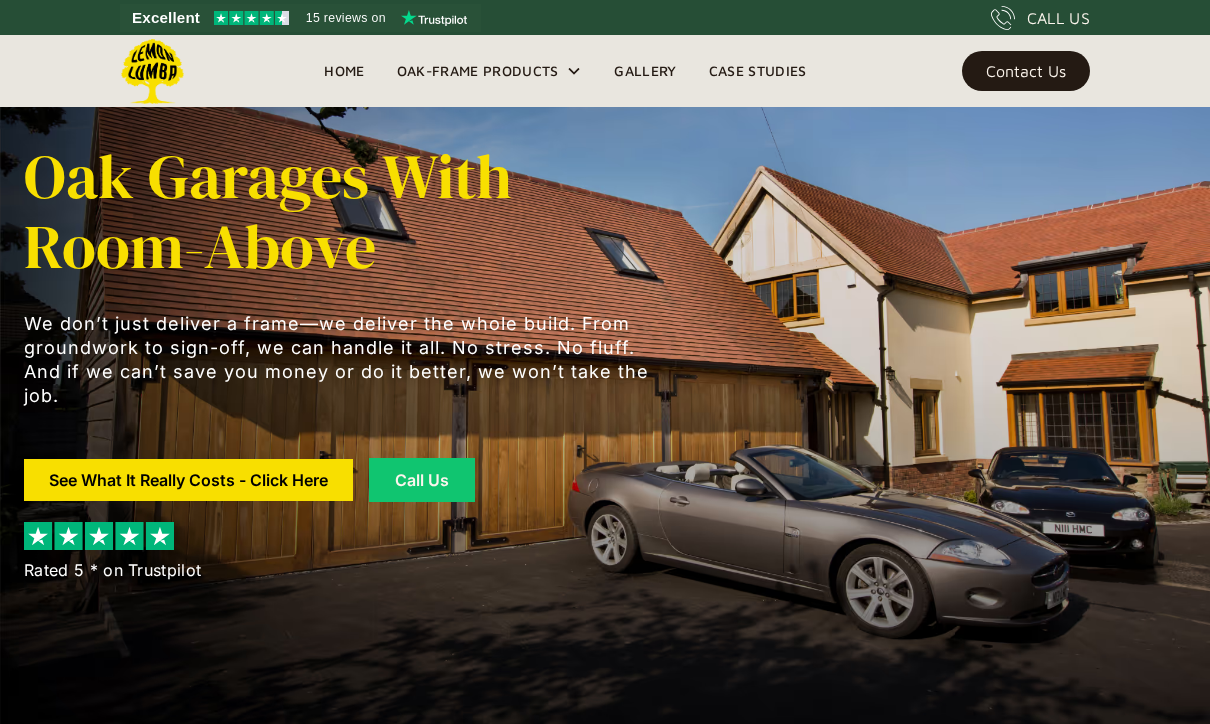 scroll, scrollTop: 0, scrollLeft: 0, axis: both 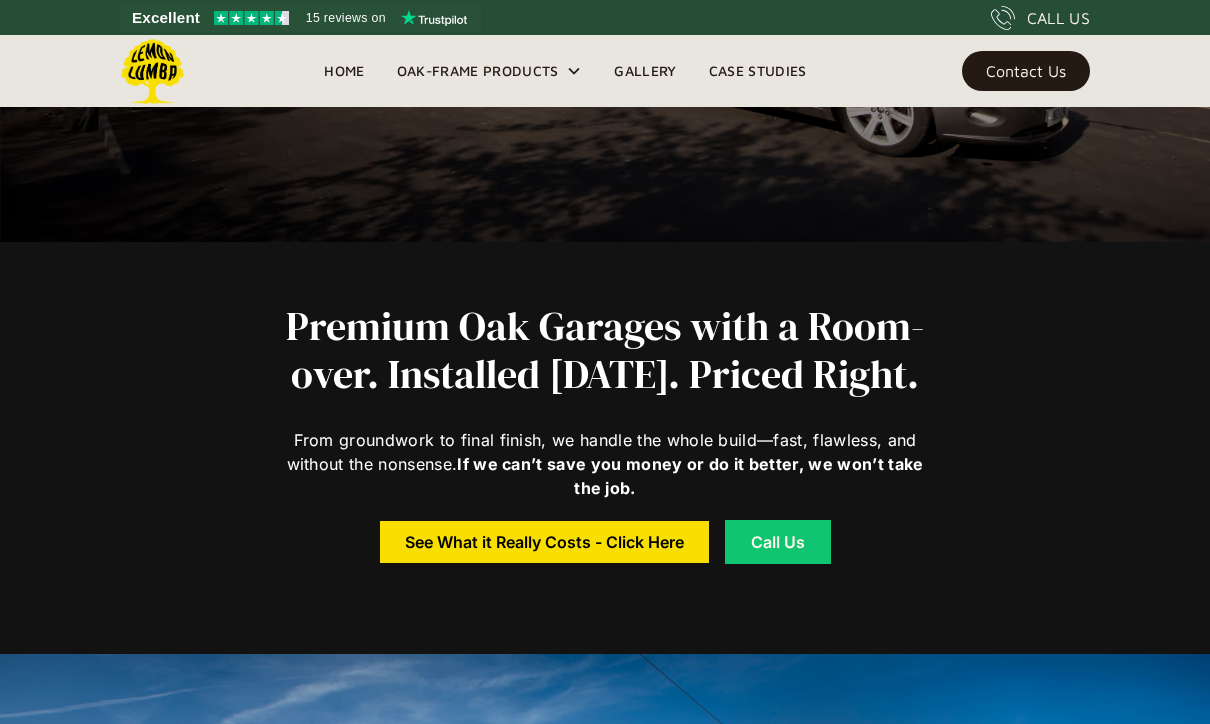 click on "See What it Really Costs - Click Here" at bounding box center (544, 542) 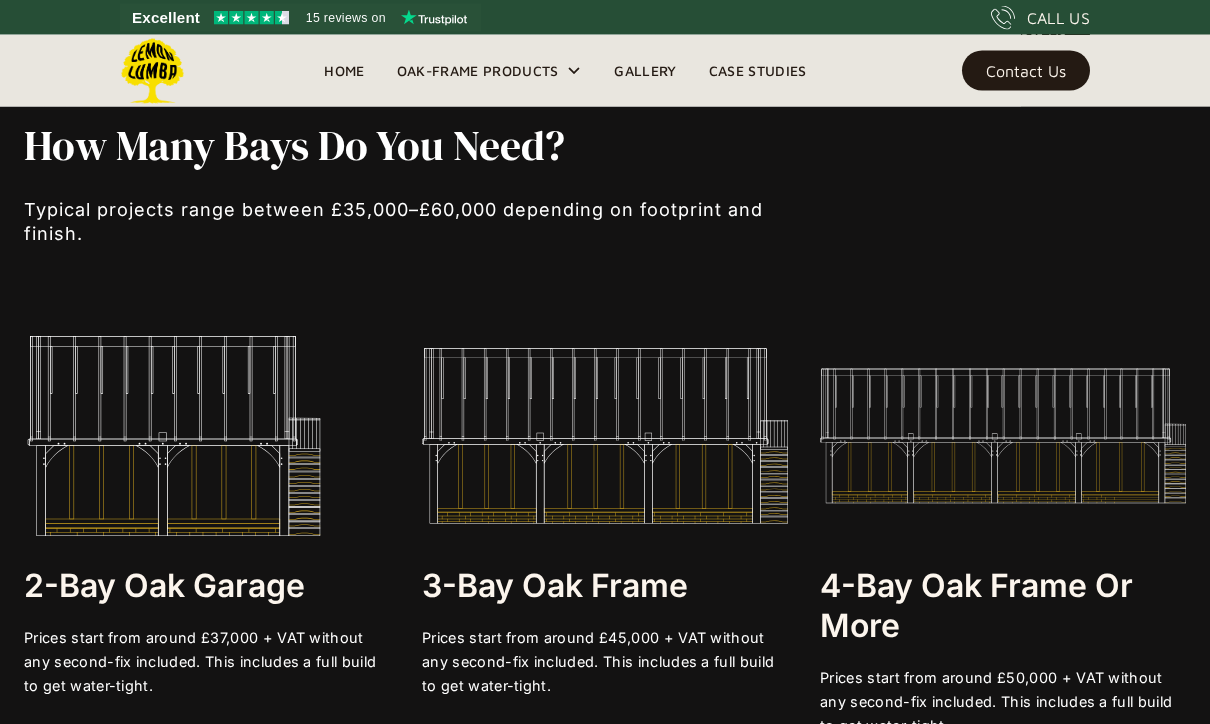 scroll, scrollTop: 3426, scrollLeft: 0, axis: vertical 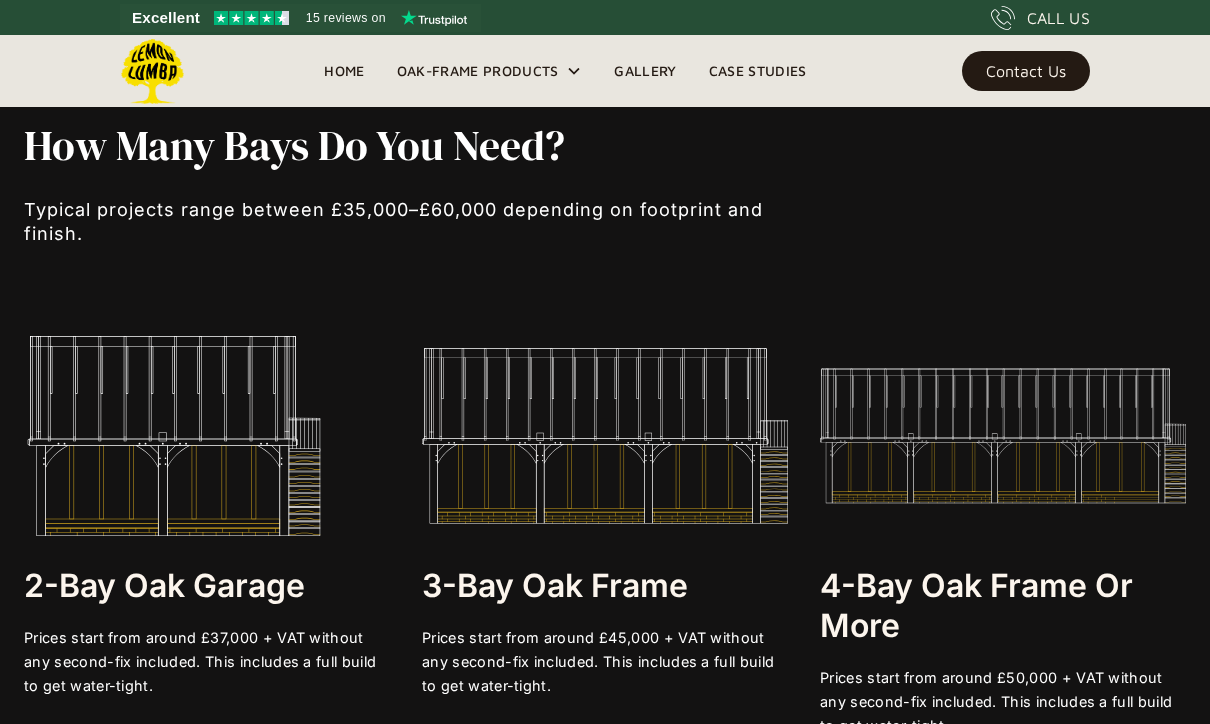 click at bounding box center (174, 436) 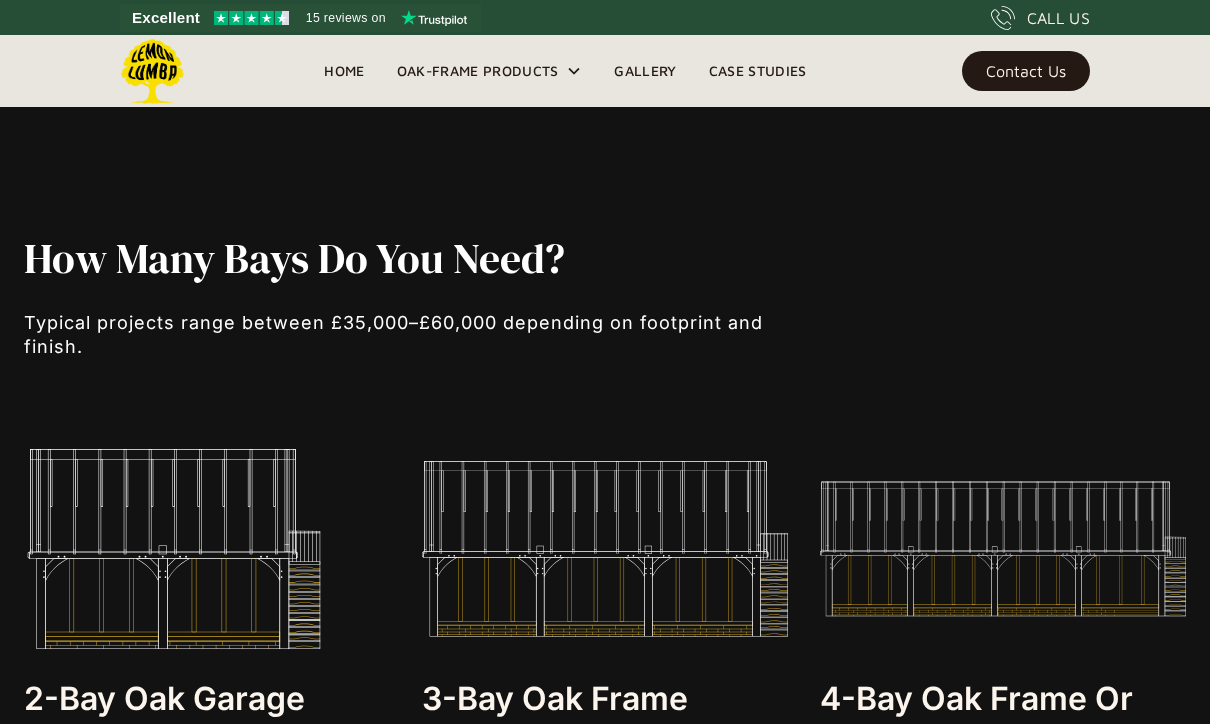 scroll, scrollTop: 3379, scrollLeft: 0, axis: vertical 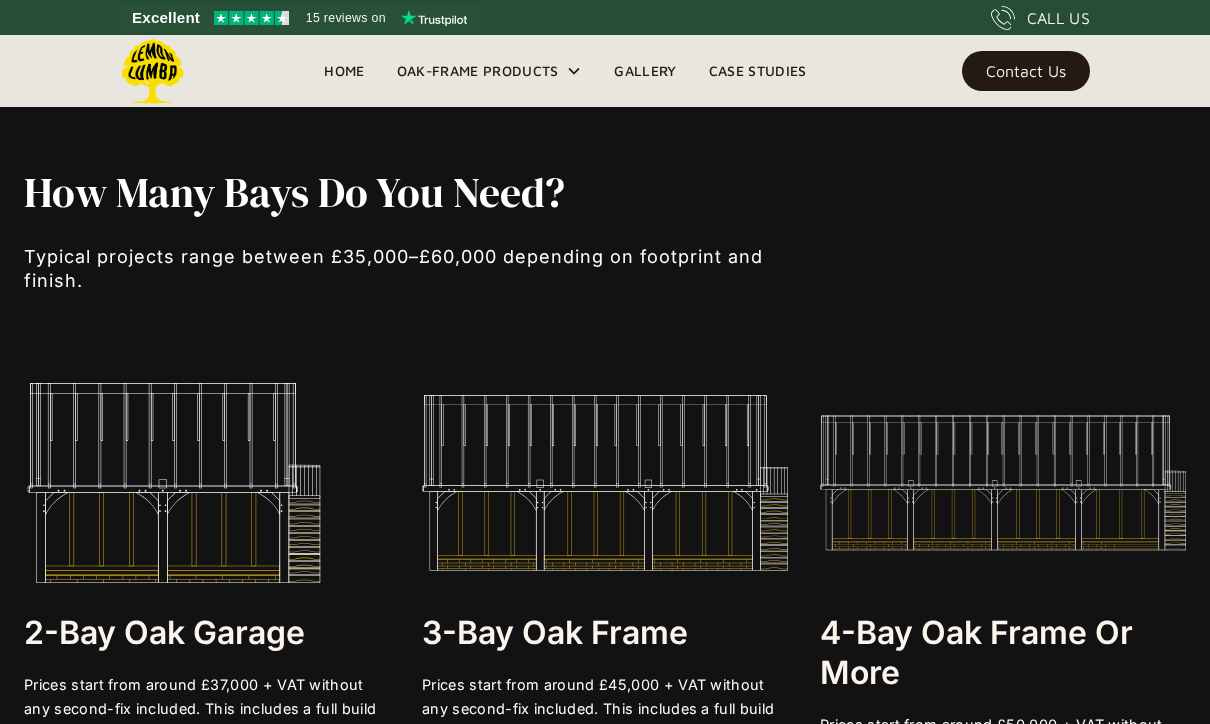 click on "Home" at bounding box center (344, 71) 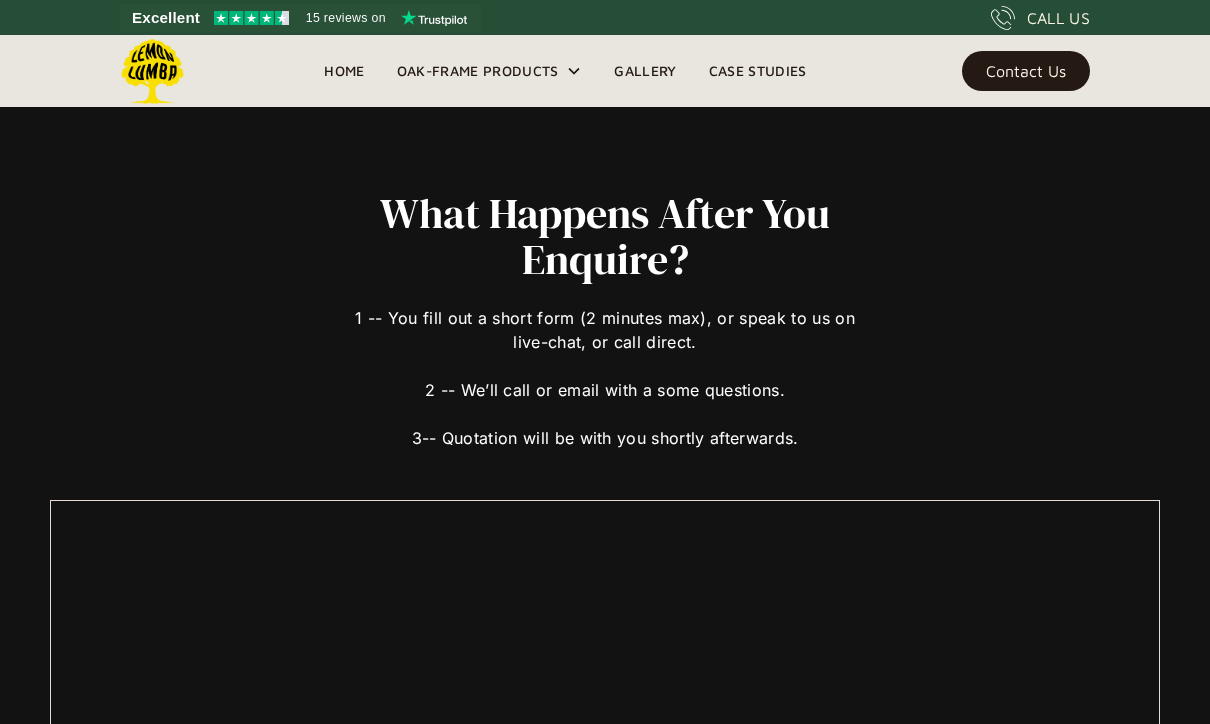scroll, scrollTop: 0, scrollLeft: 0, axis: both 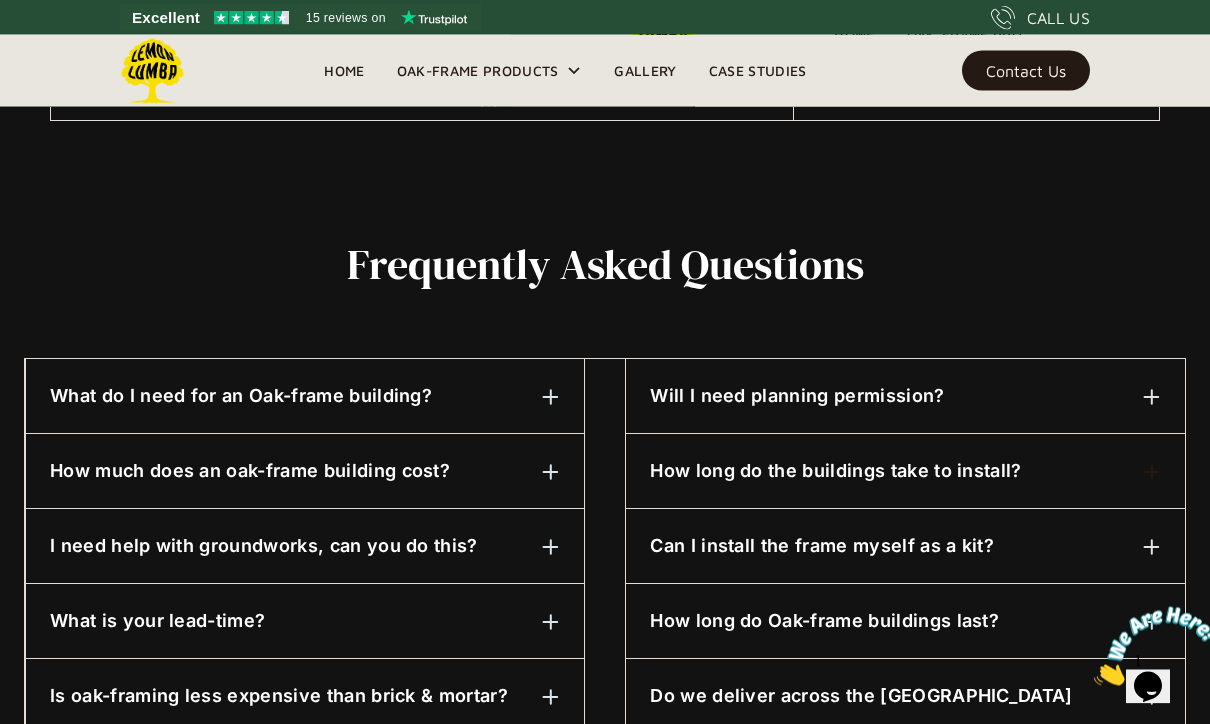 click at bounding box center (551, 398) 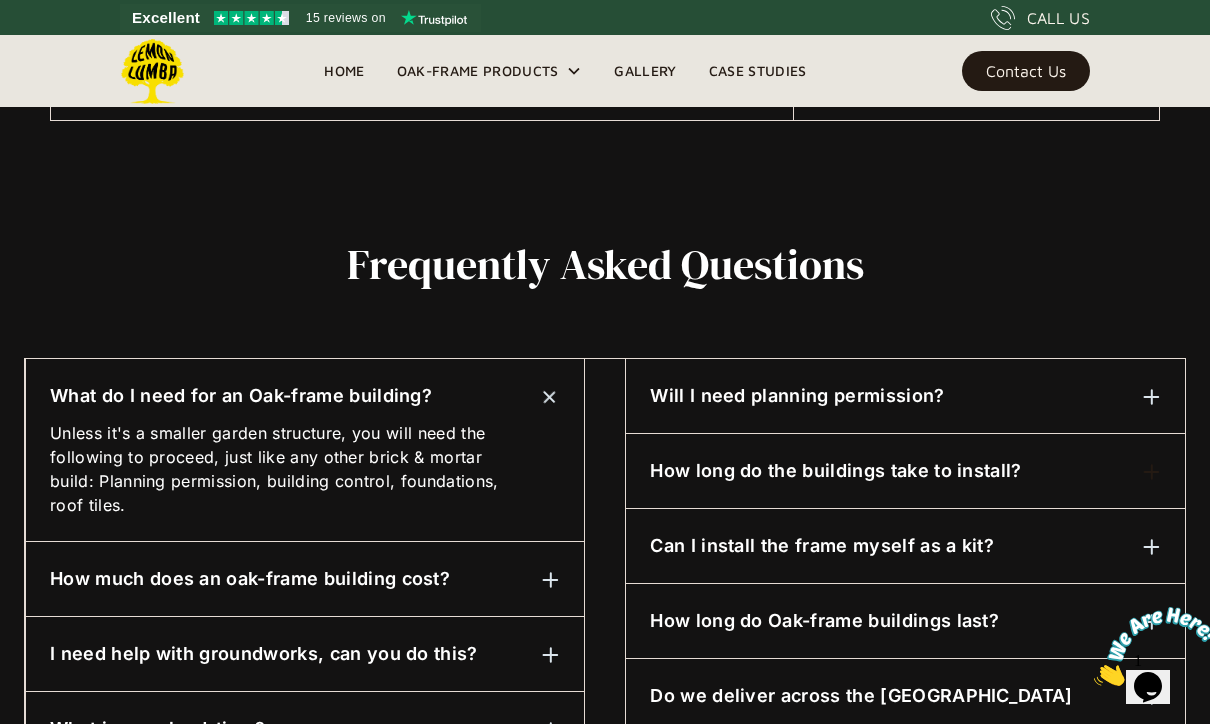click at bounding box center [549, 396] 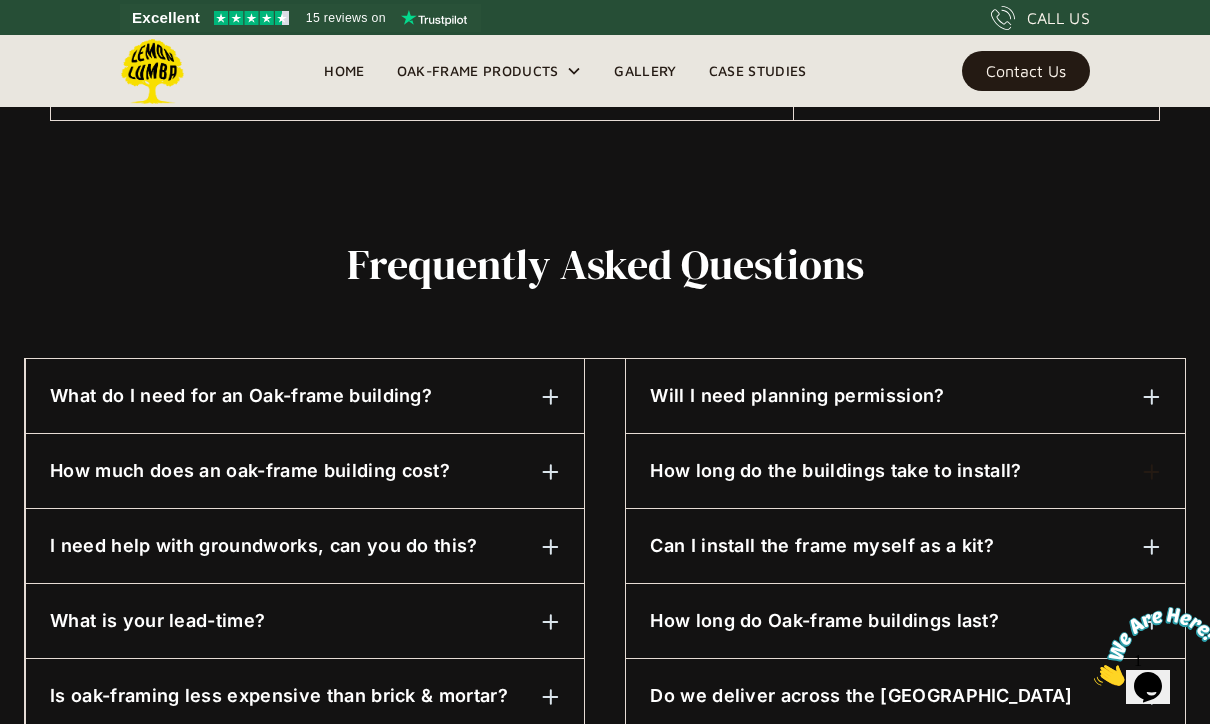 click at bounding box center (551, 472) 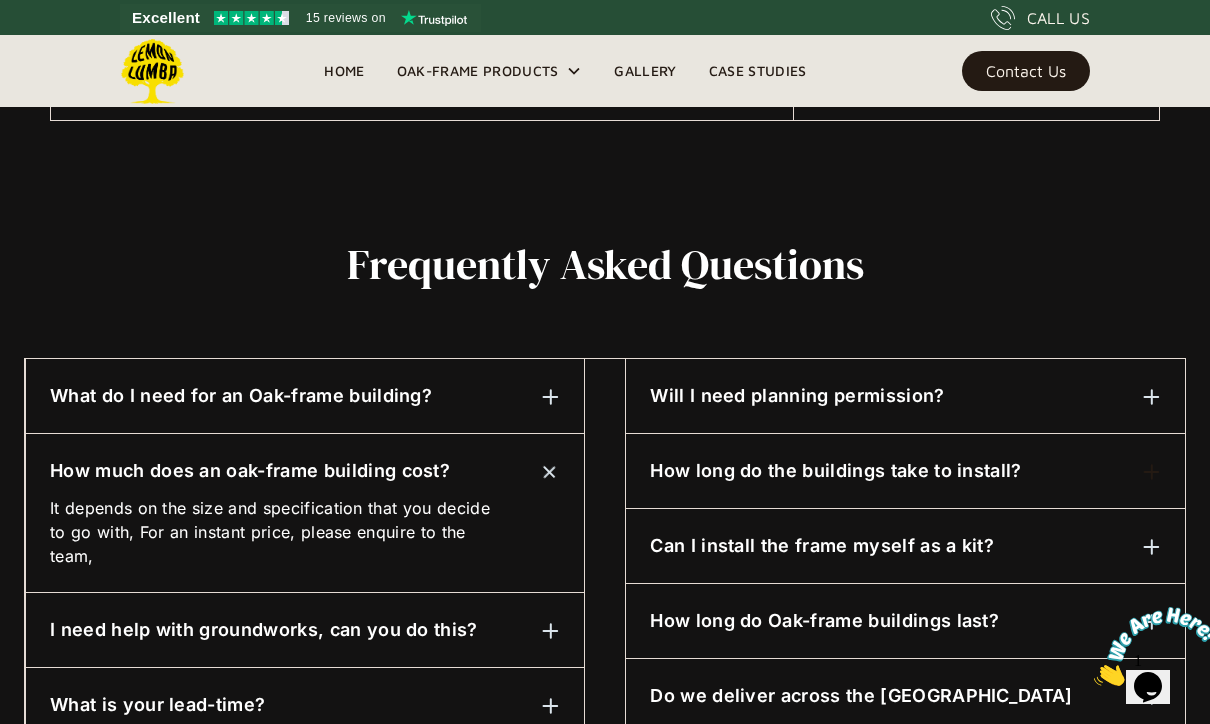 click at bounding box center [551, 471] 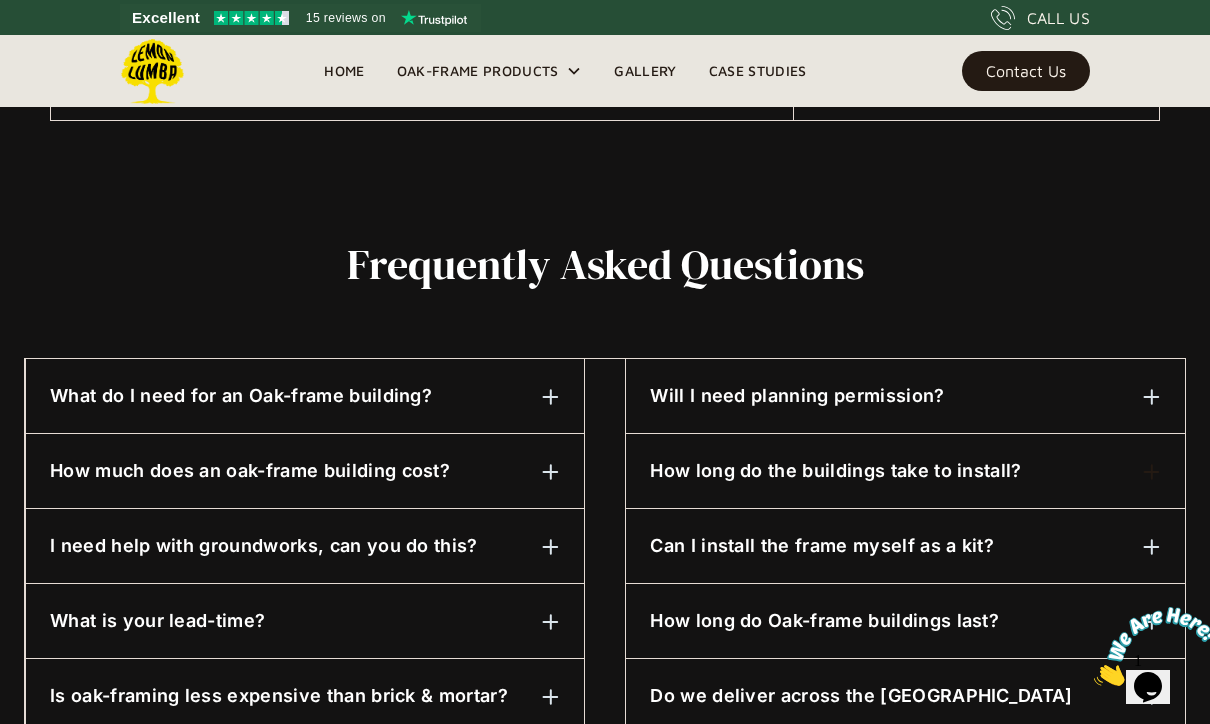 click at bounding box center (551, 547) 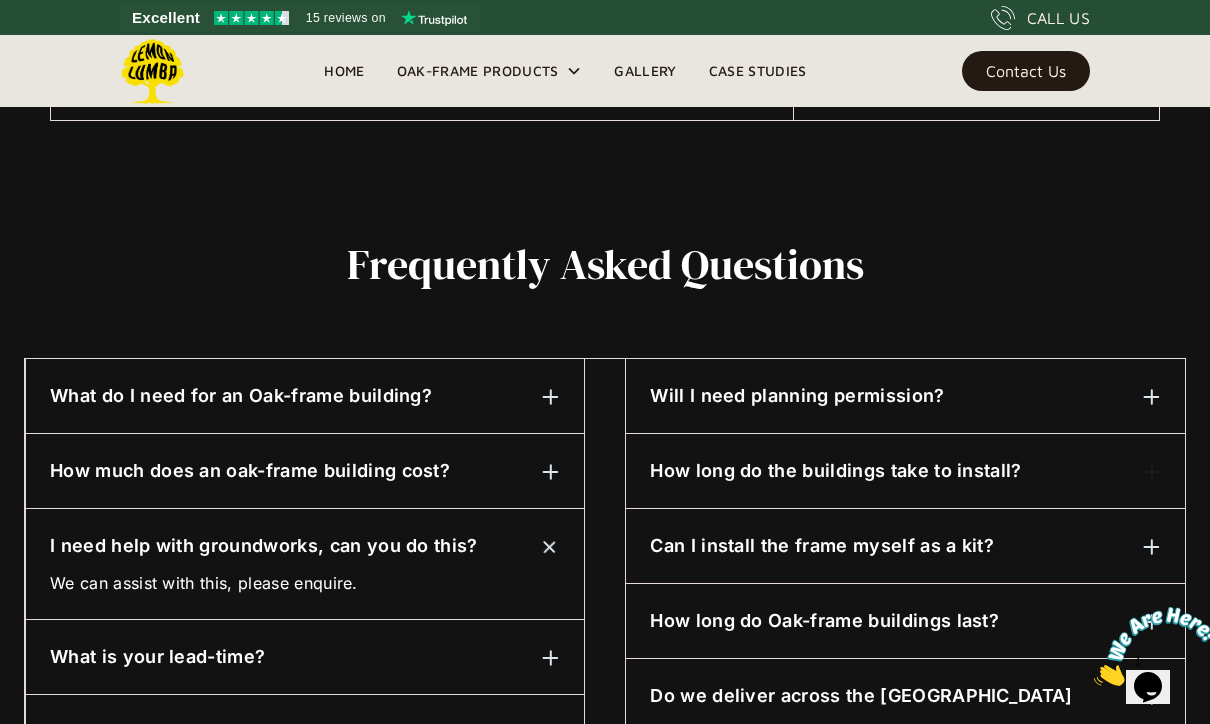 click on "What is your lead-time?" at bounding box center (305, 657) 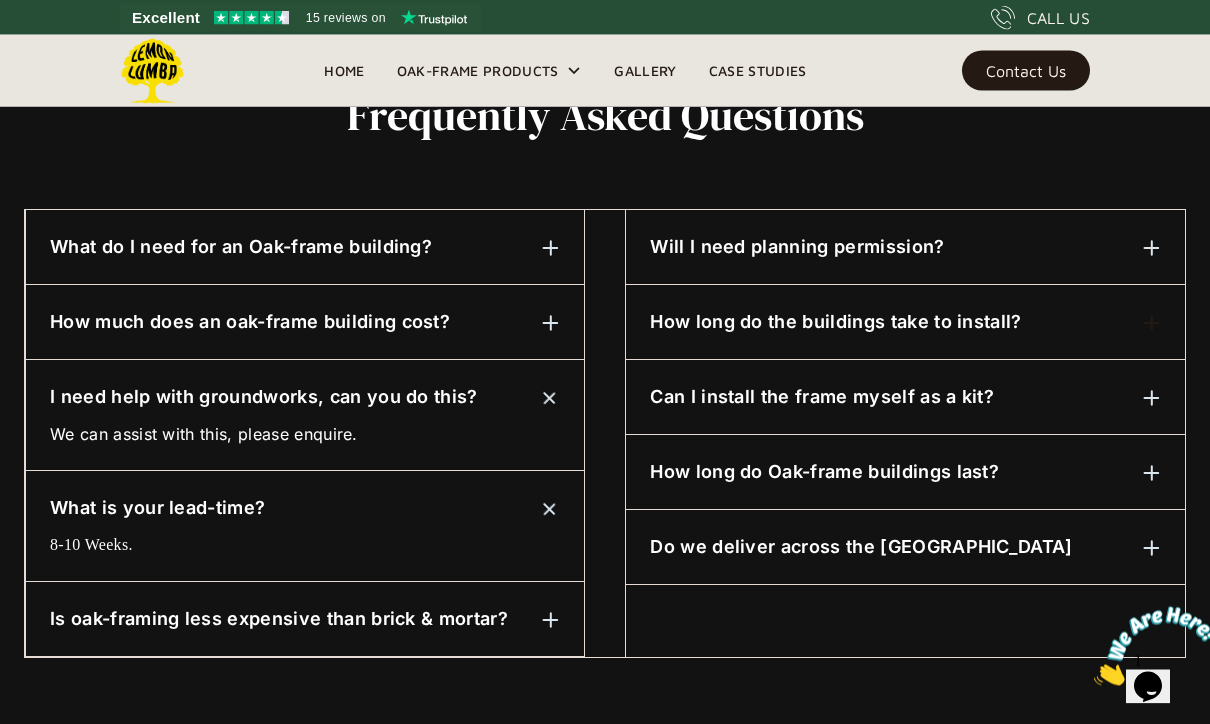 scroll, scrollTop: 996, scrollLeft: 0, axis: vertical 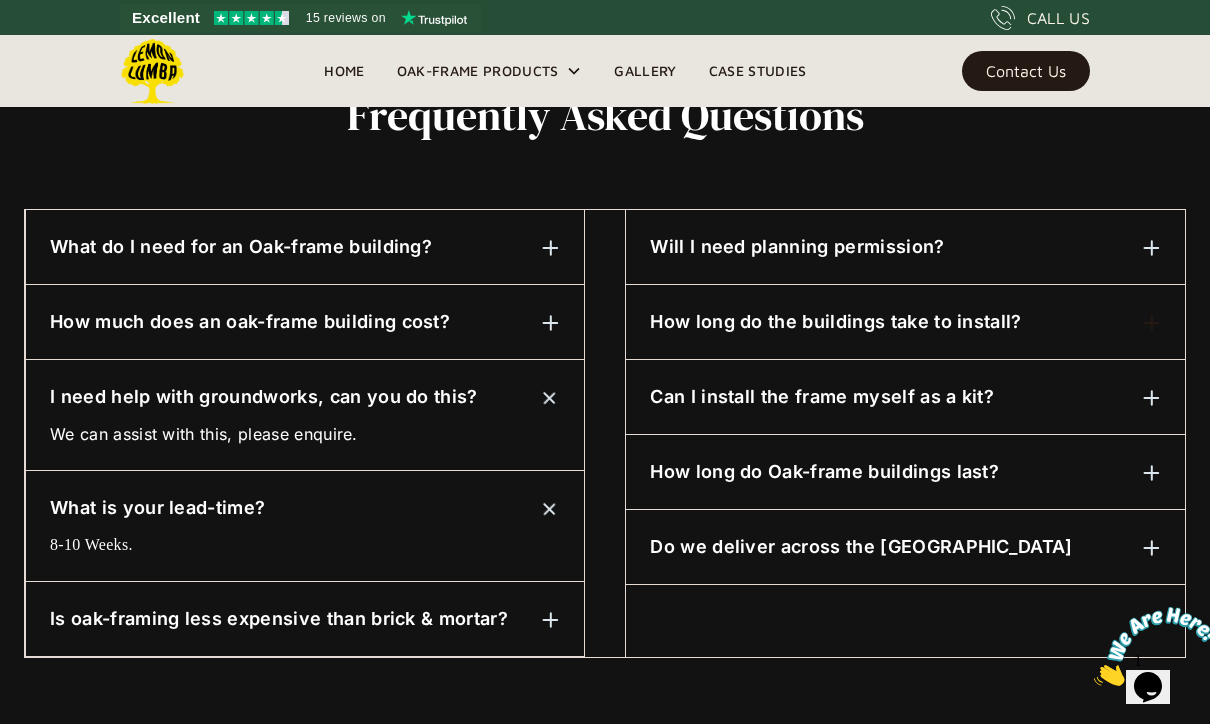 click at bounding box center (549, 508) 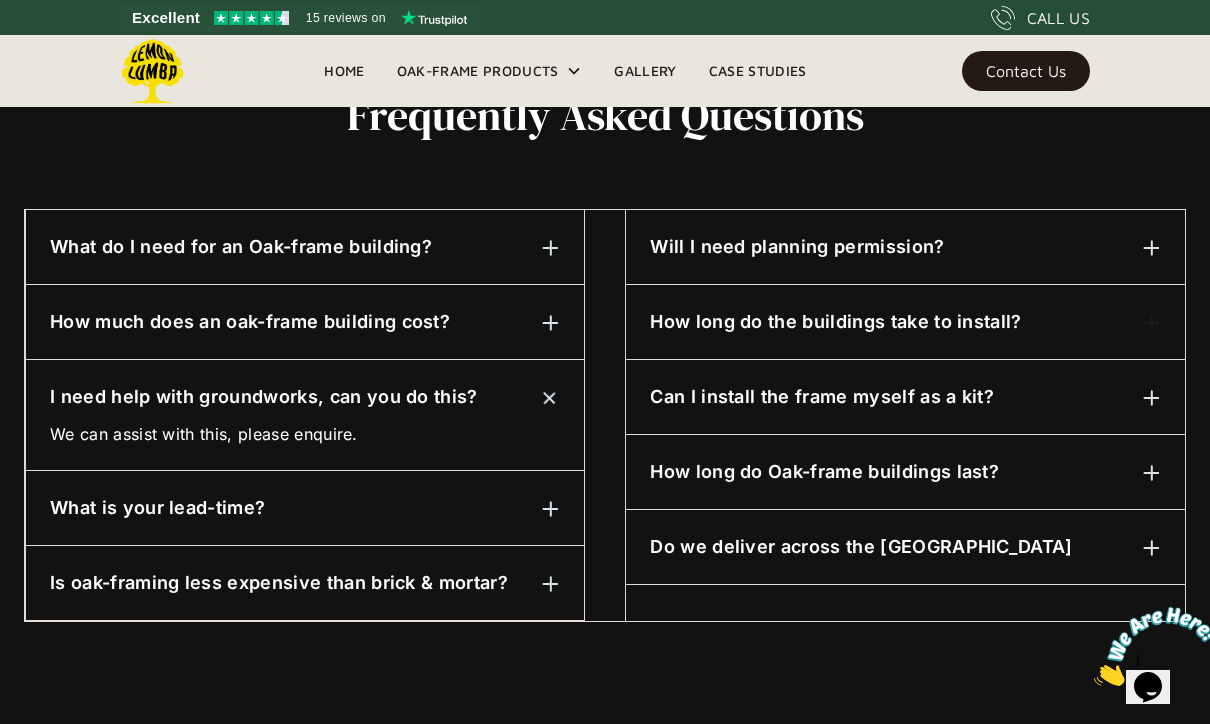 click at bounding box center [551, 584] 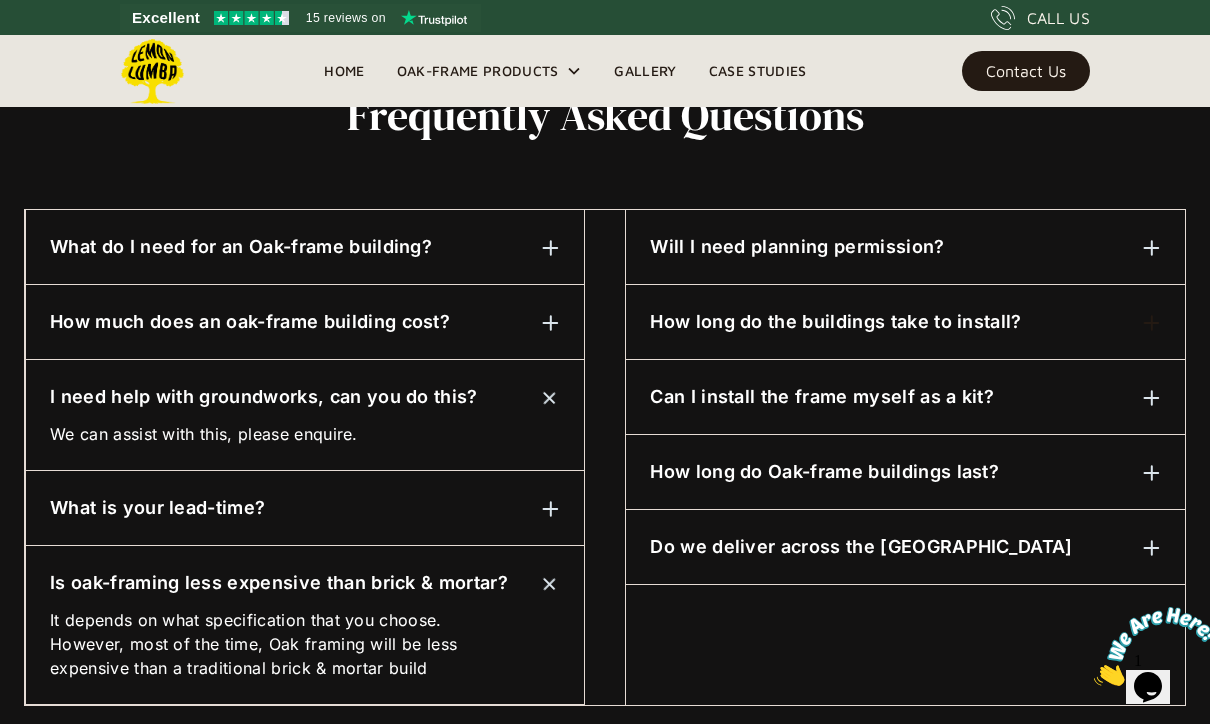click at bounding box center [549, 583] 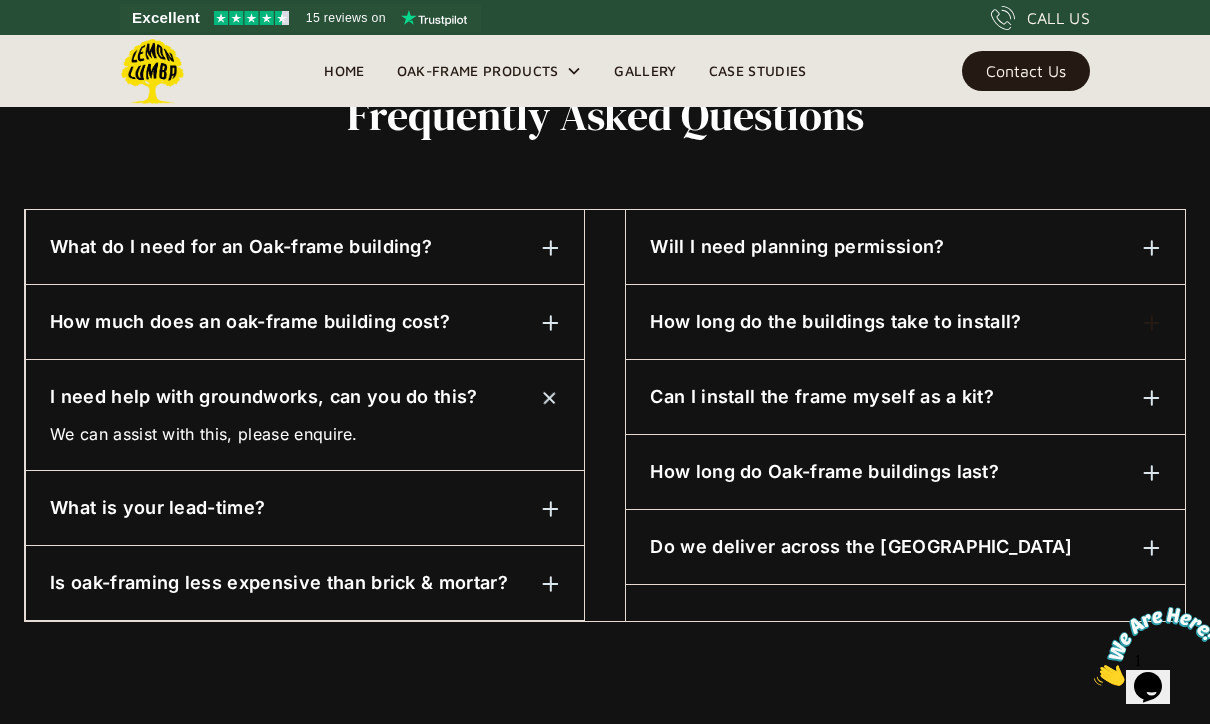 click on "Will I need planning permission?" at bounding box center [905, 247] 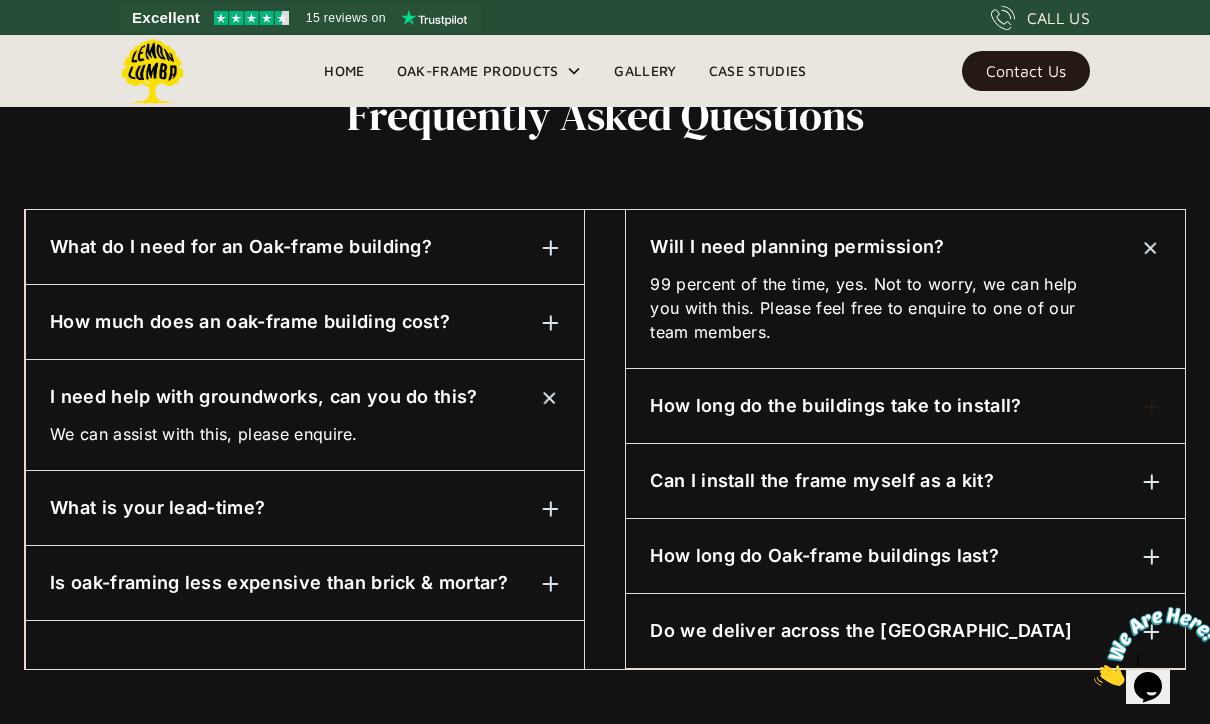 click on "Will I need planning permission? 99 percent of the time, yes. Not to worry, we can help you with this. Please feel free to enquire to one of our team members." at bounding box center [905, 289] 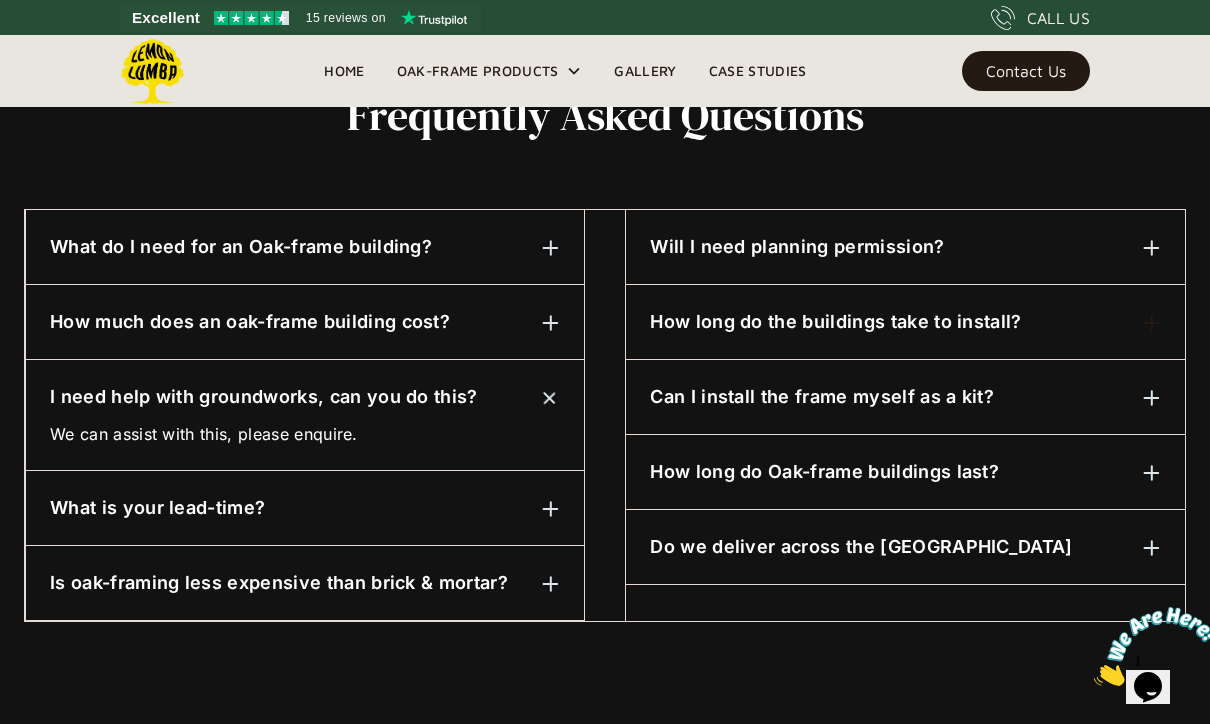 click on "Will I need planning permission?" at bounding box center (797, 247) 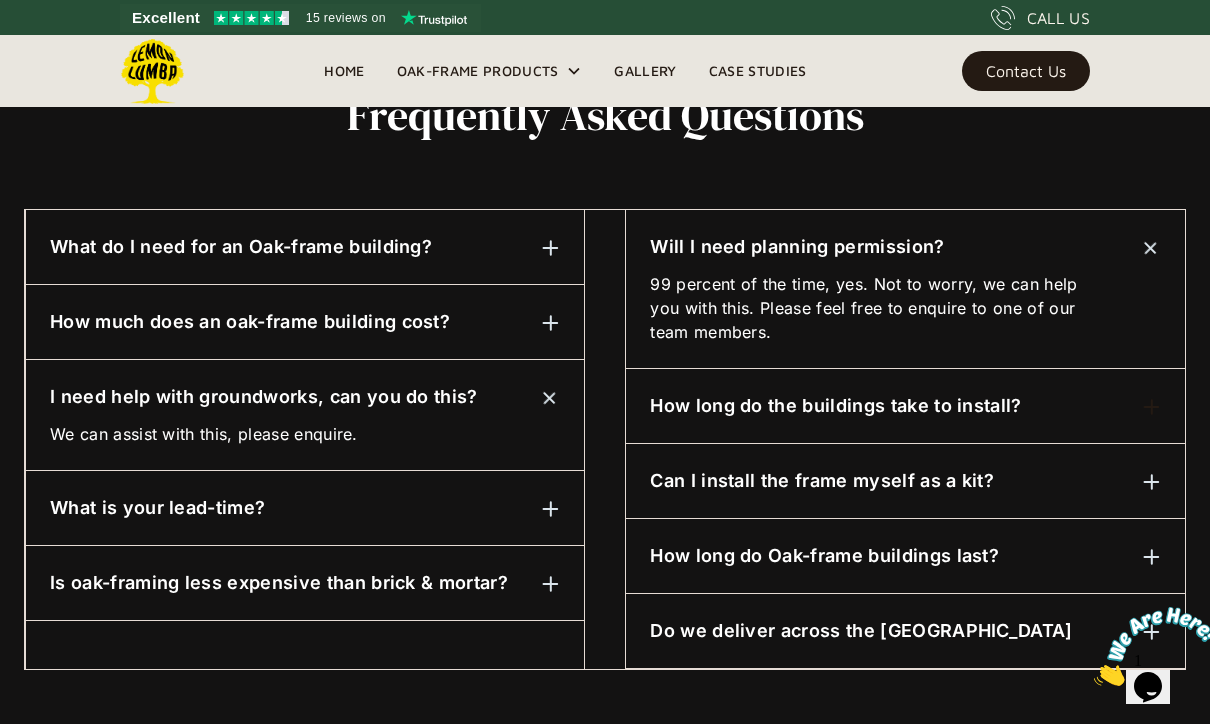click on "Will I need planning permission?" at bounding box center [905, 247] 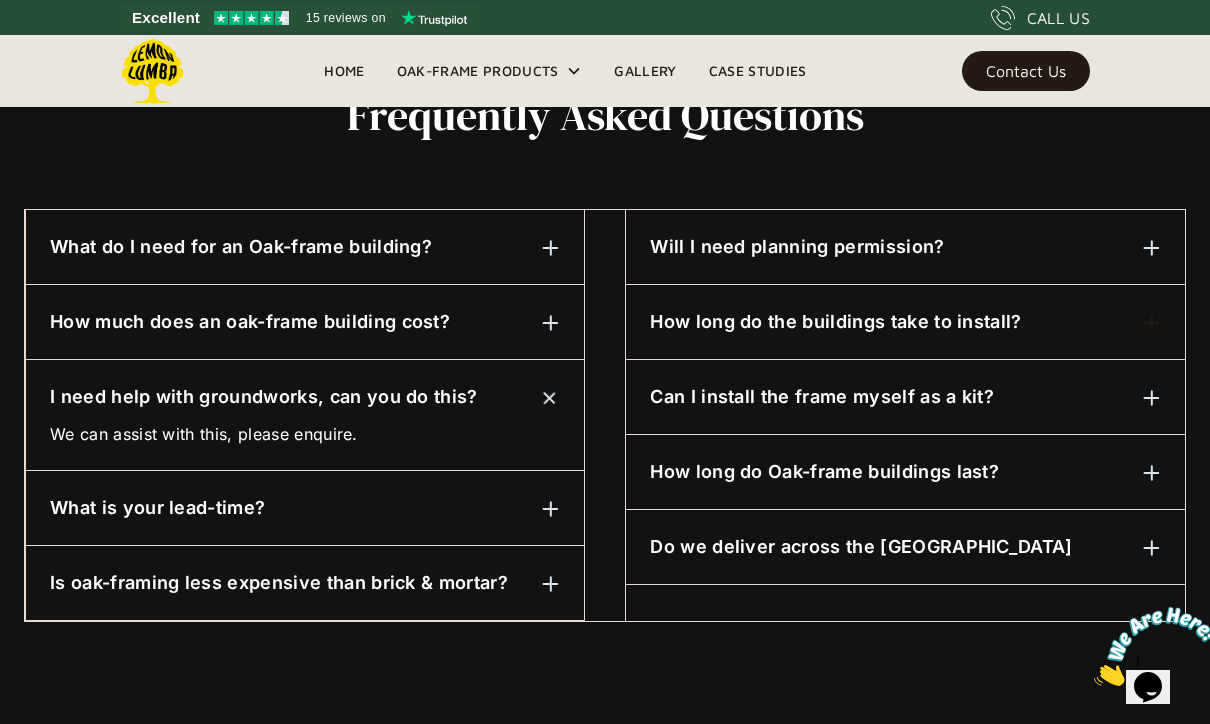 click on "How long do the buildings take to install?" at bounding box center [835, 322] 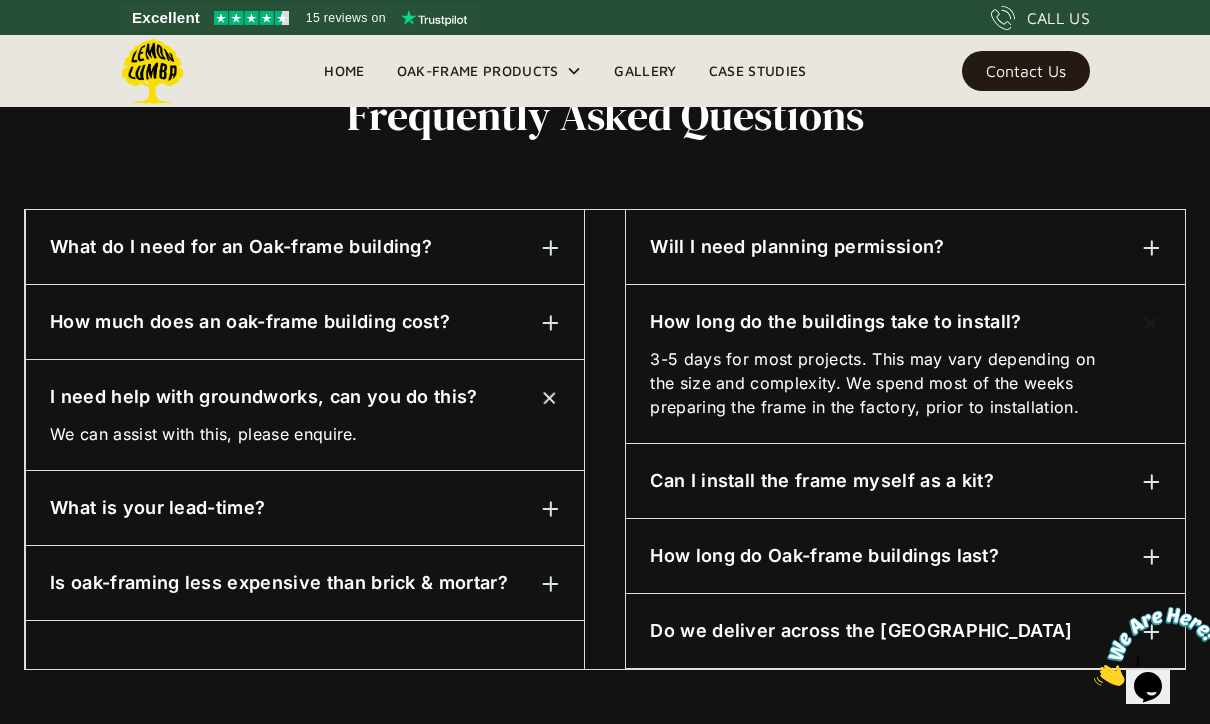 click on "Can I install the frame myself as a kit?" at bounding box center [905, 481] 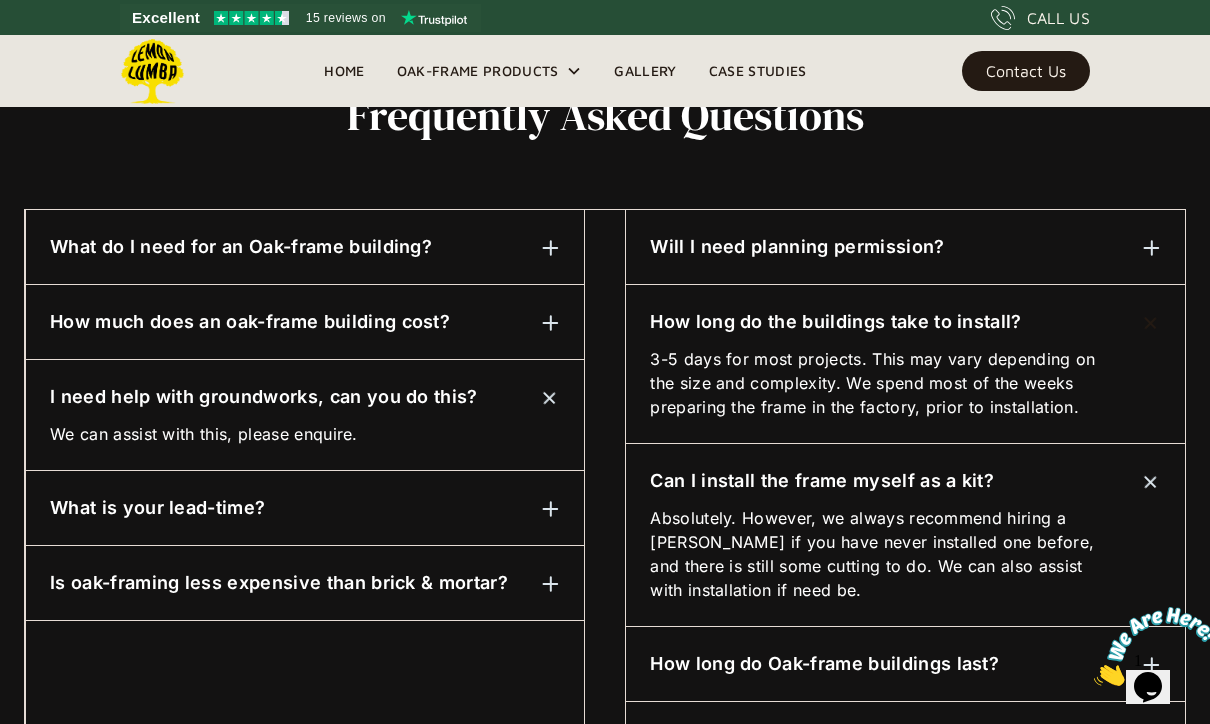 click on "Can I install the frame myself as a kit? Absolutely. However, we always recommend hiring a carpenter if you have never installed one before, and there is still some cutting to do. We can also assist with installation if need be." at bounding box center (905, 535) 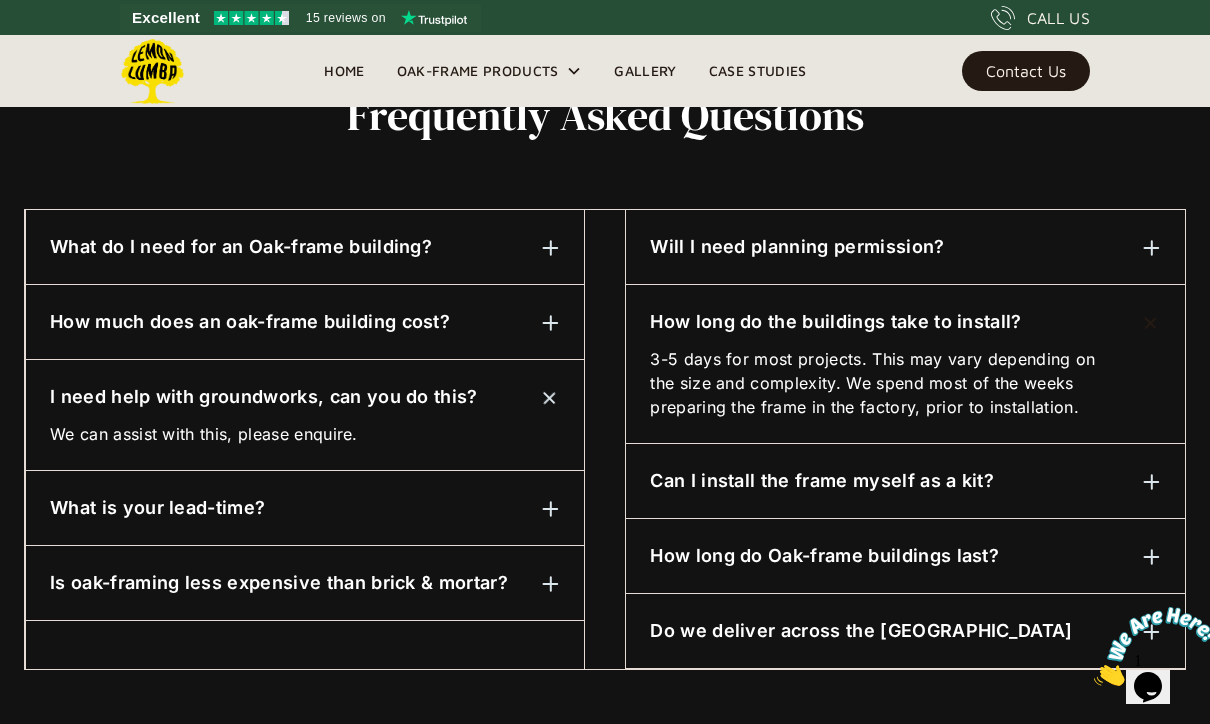 click on "How long do Oak-frame buildings last?" at bounding box center (905, 556) 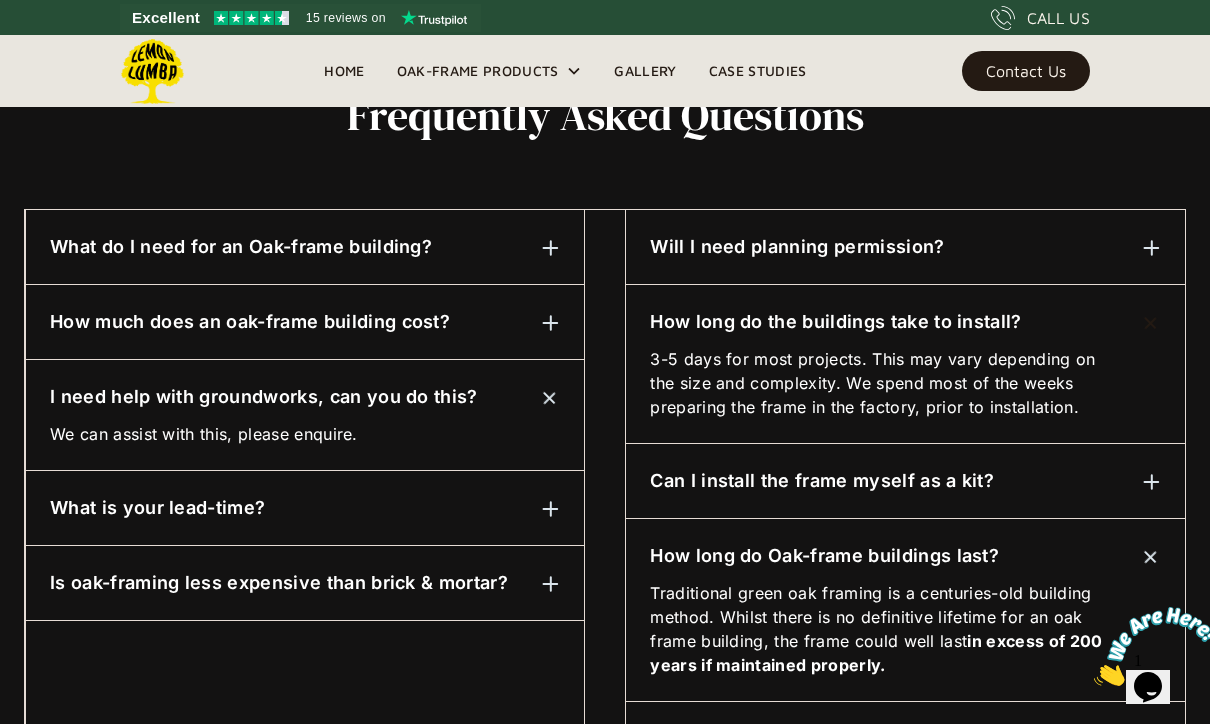 click at bounding box center [1150, 556] 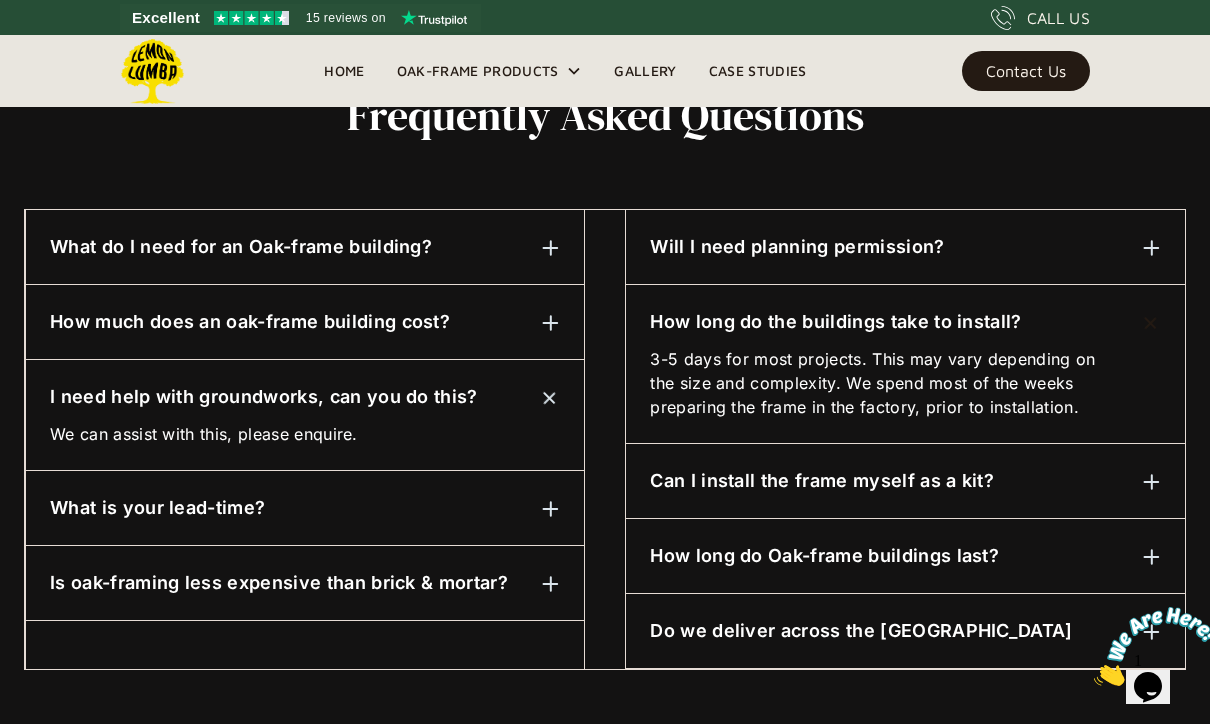 click at bounding box center [1152, 632] 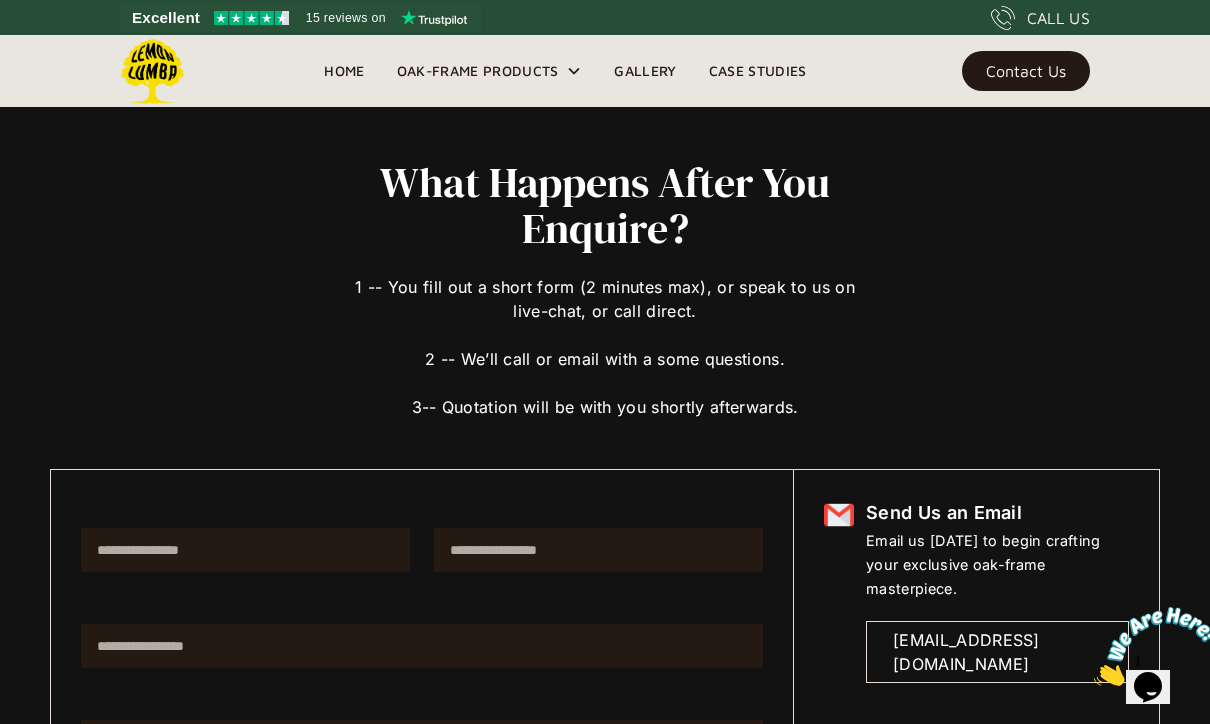 scroll, scrollTop: 0, scrollLeft: 0, axis: both 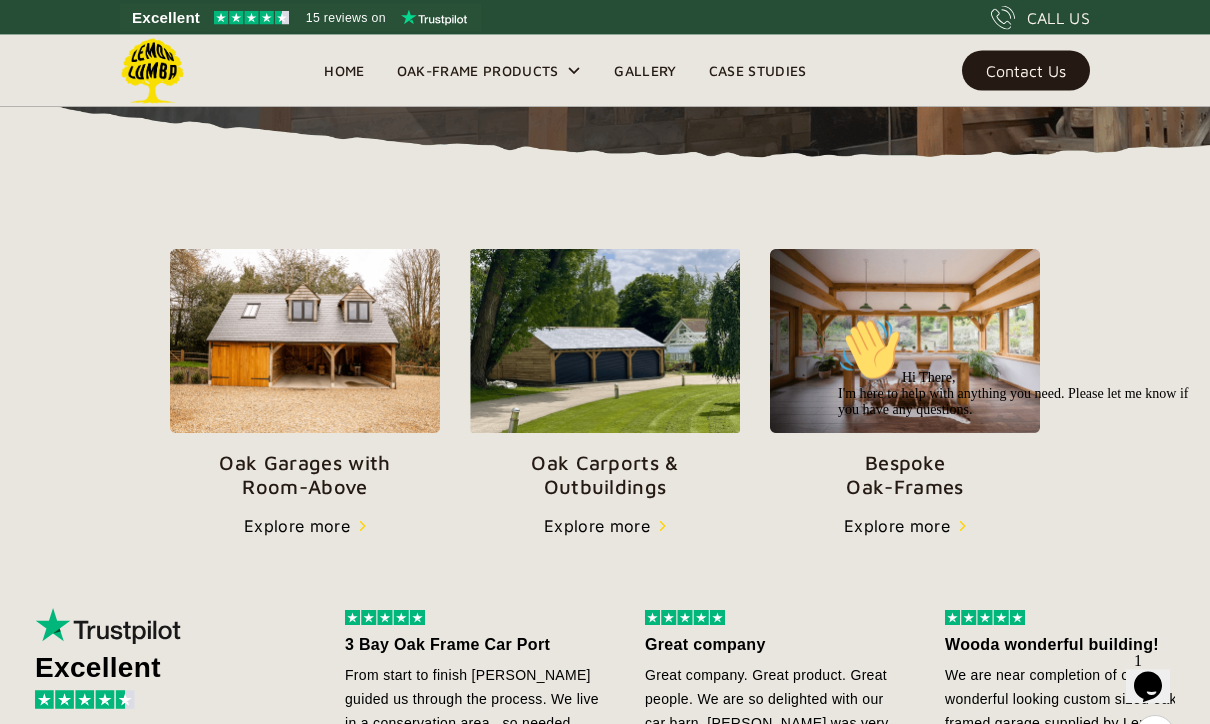 click at bounding box center [838, 317] 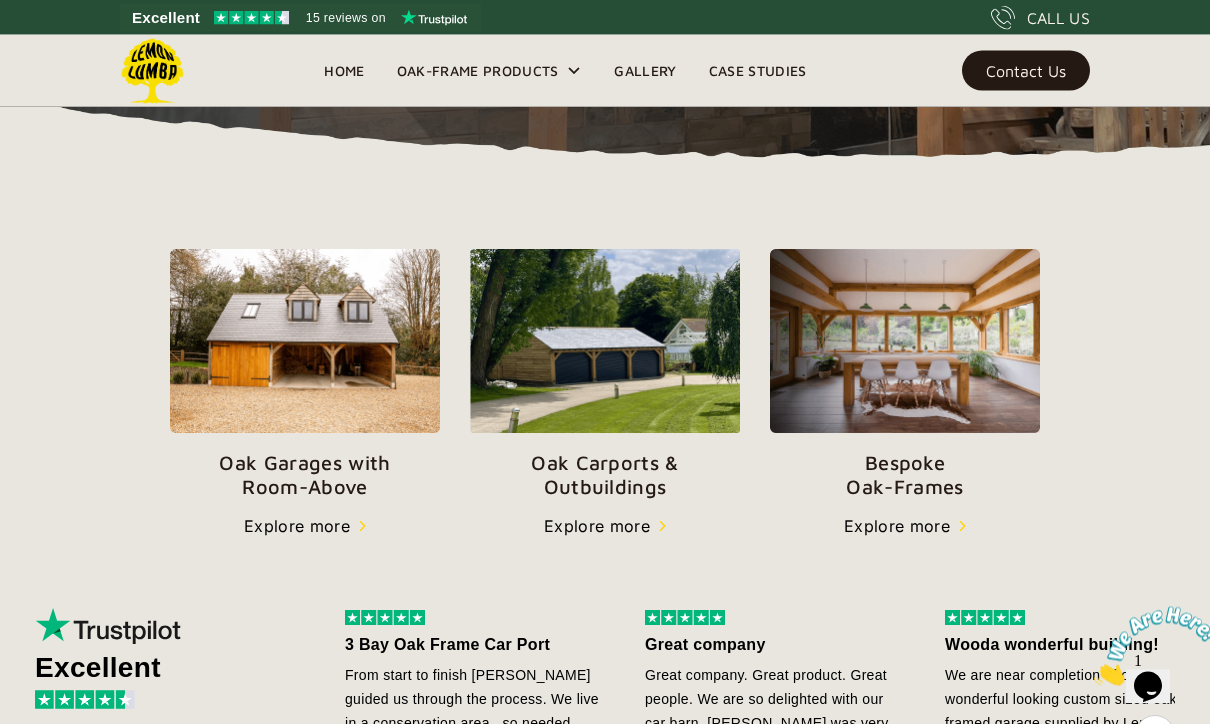 scroll, scrollTop: 587, scrollLeft: 0, axis: vertical 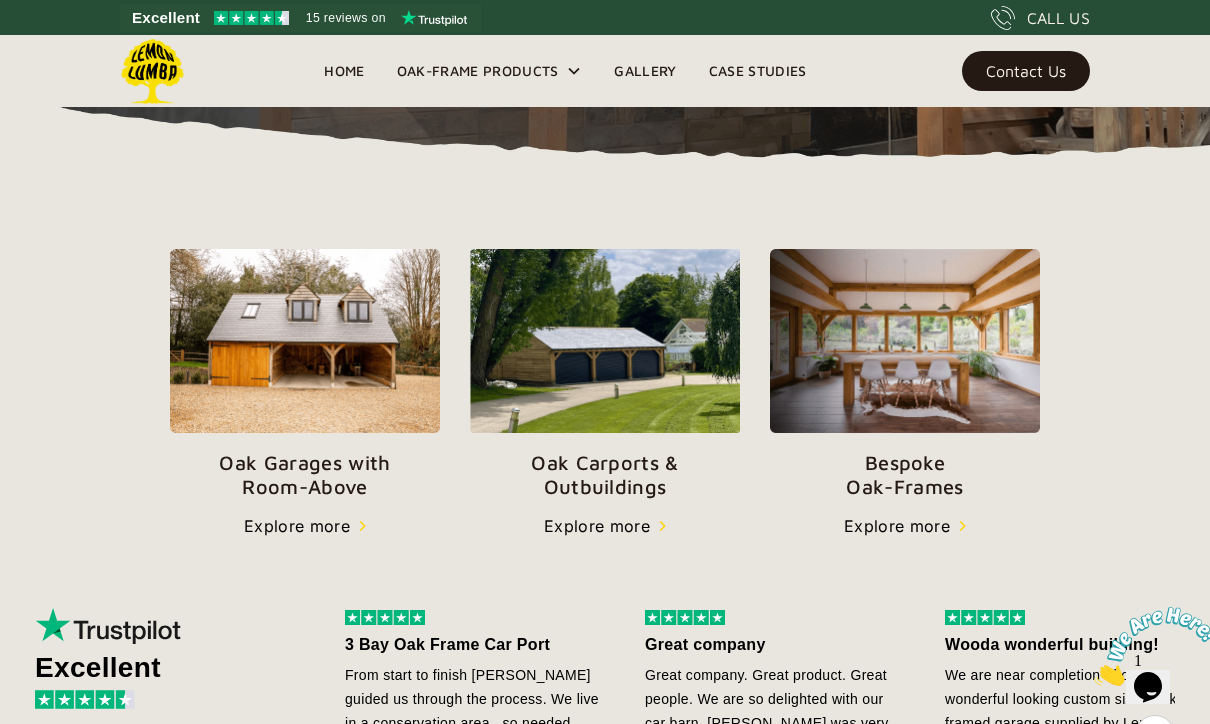 click on "Explore more" at bounding box center (597, 526) 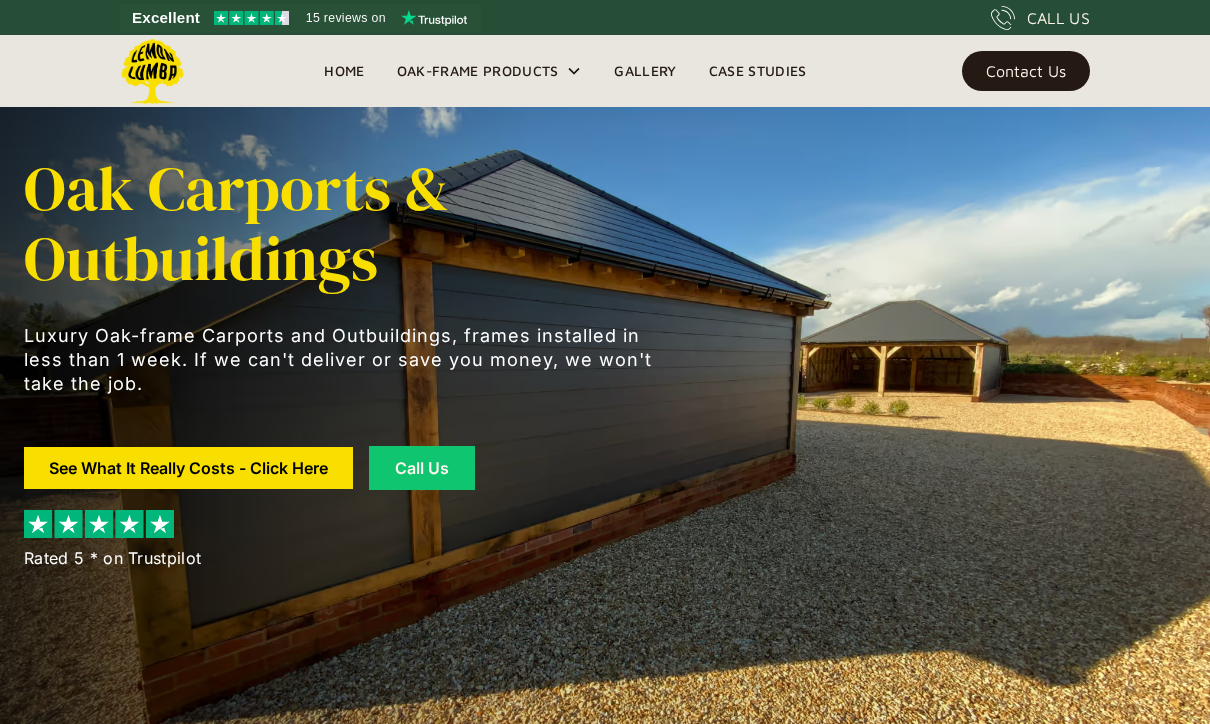 scroll, scrollTop: 0, scrollLeft: 0, axis: both 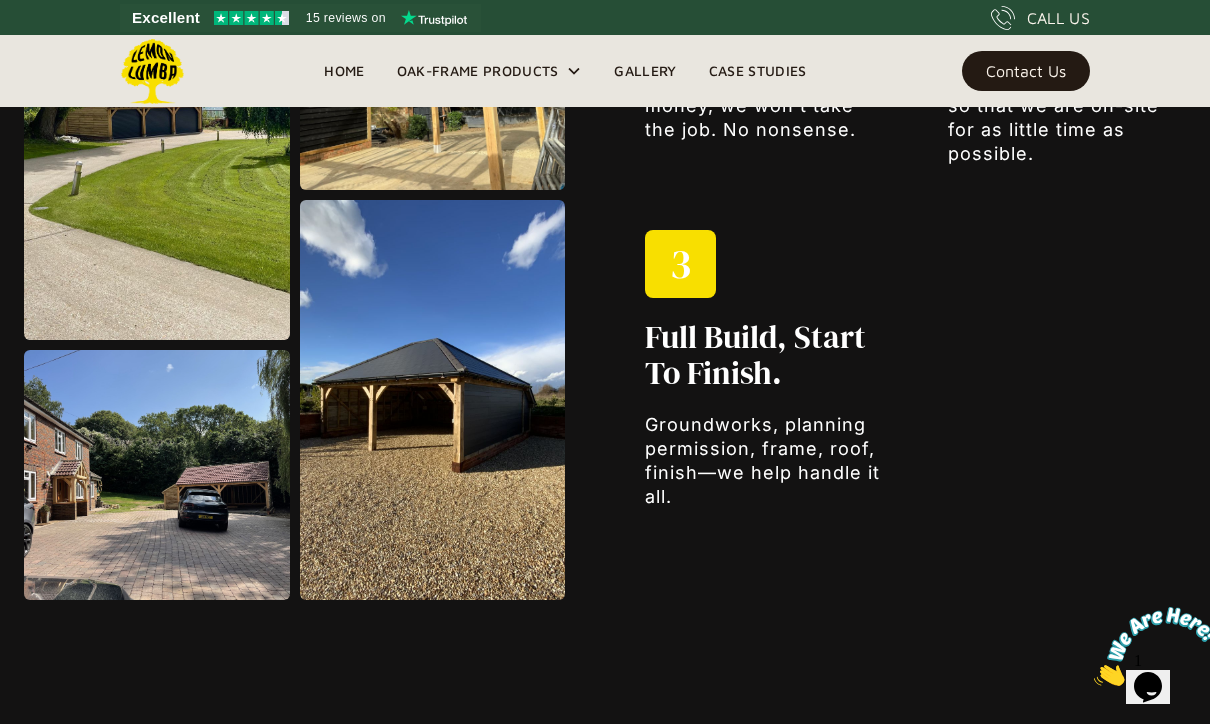 click at bounding box center (433, 400) 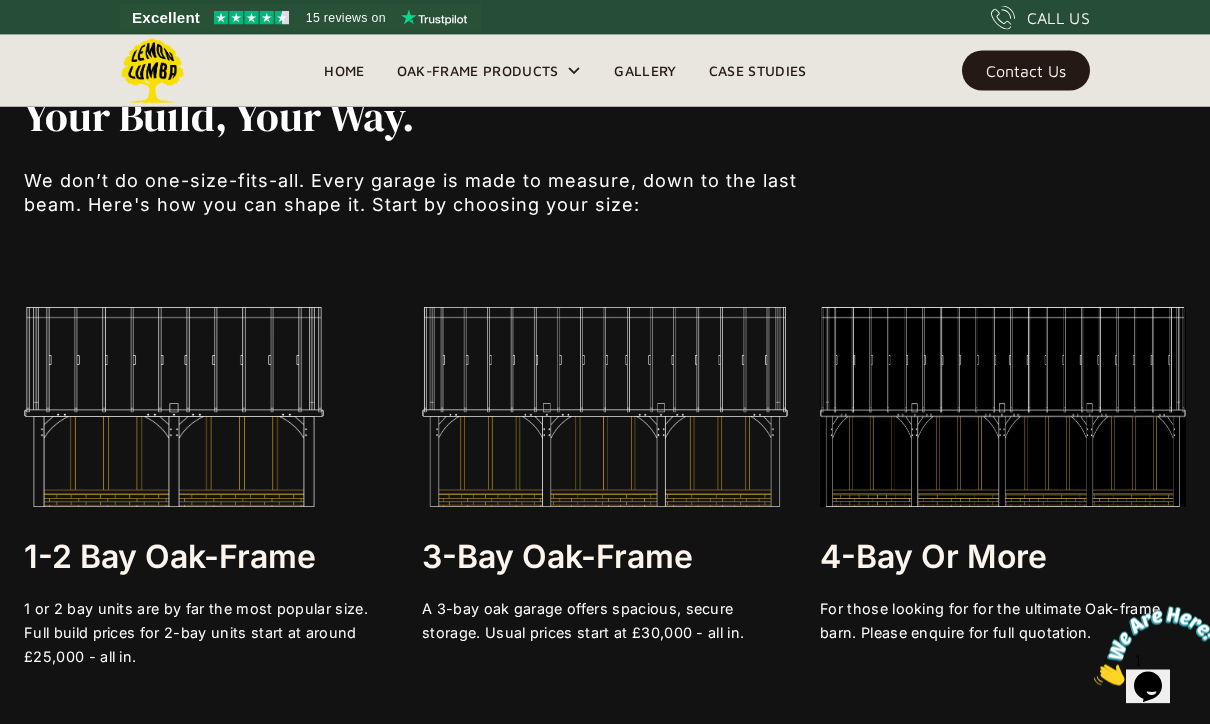 scroll, scrollTop: 3503, scrollLeft: 0, axis: vertical 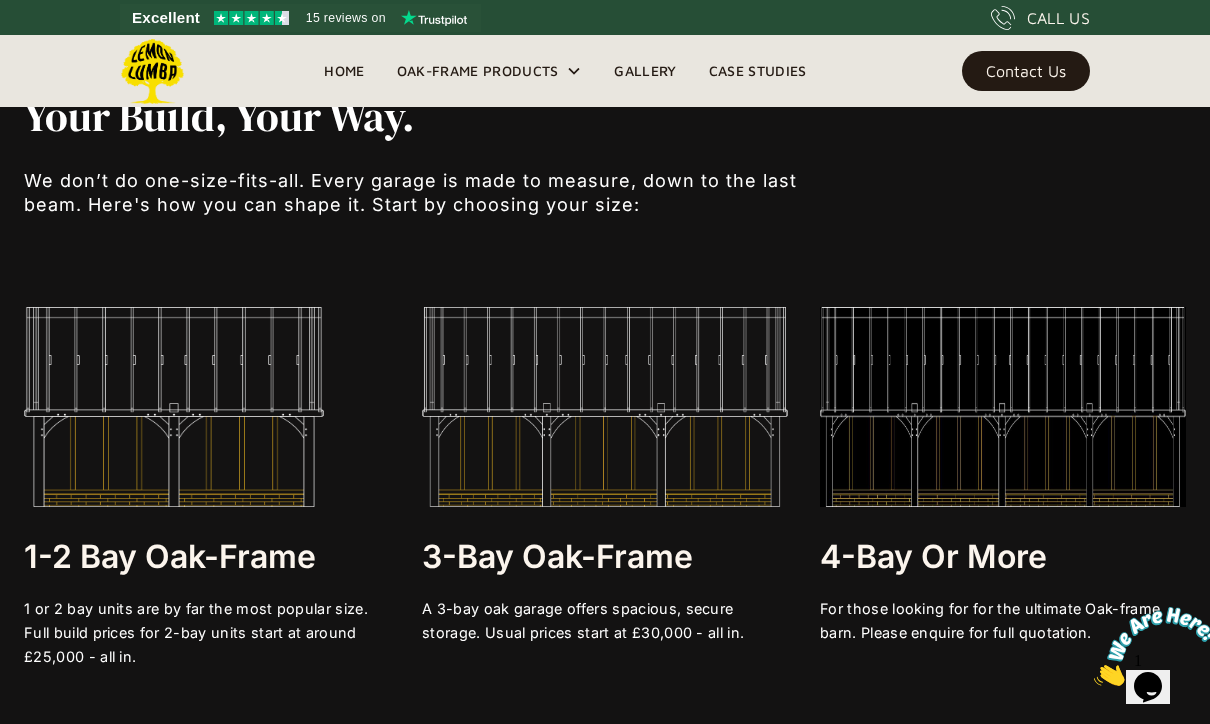 click at bounding box center (174, 407) 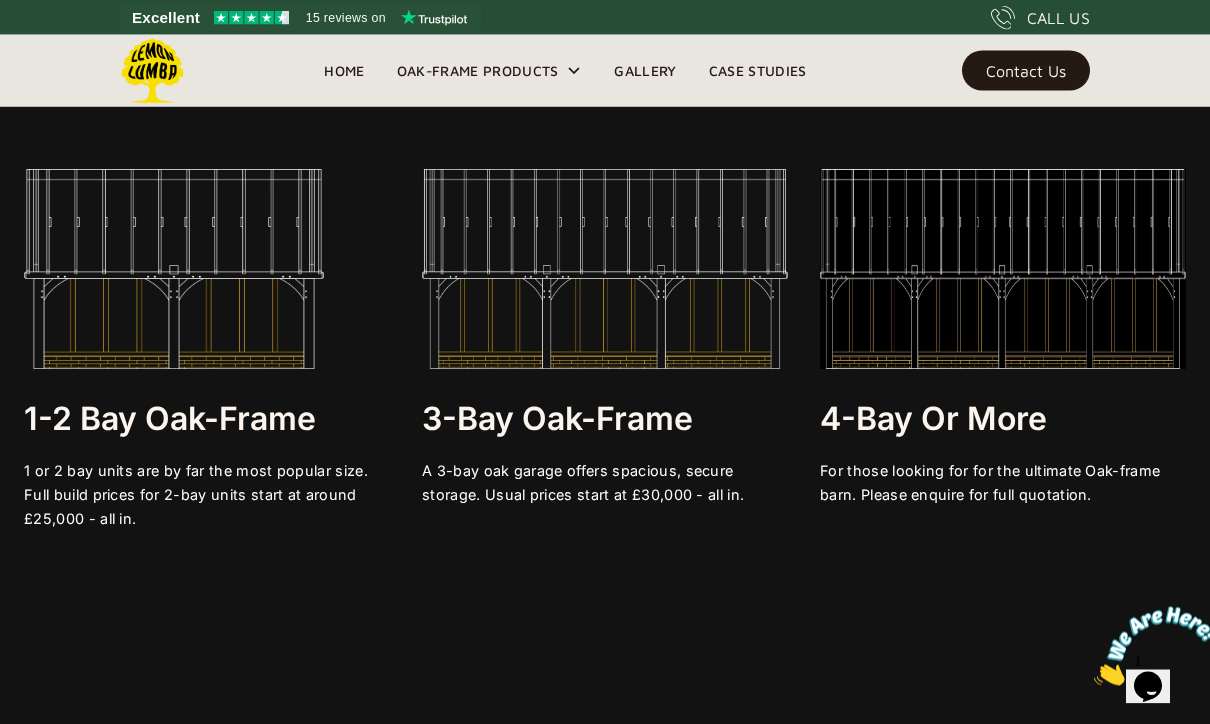 scroll, scrollTop: 3640, scrollLeft: 0, axis: vertical 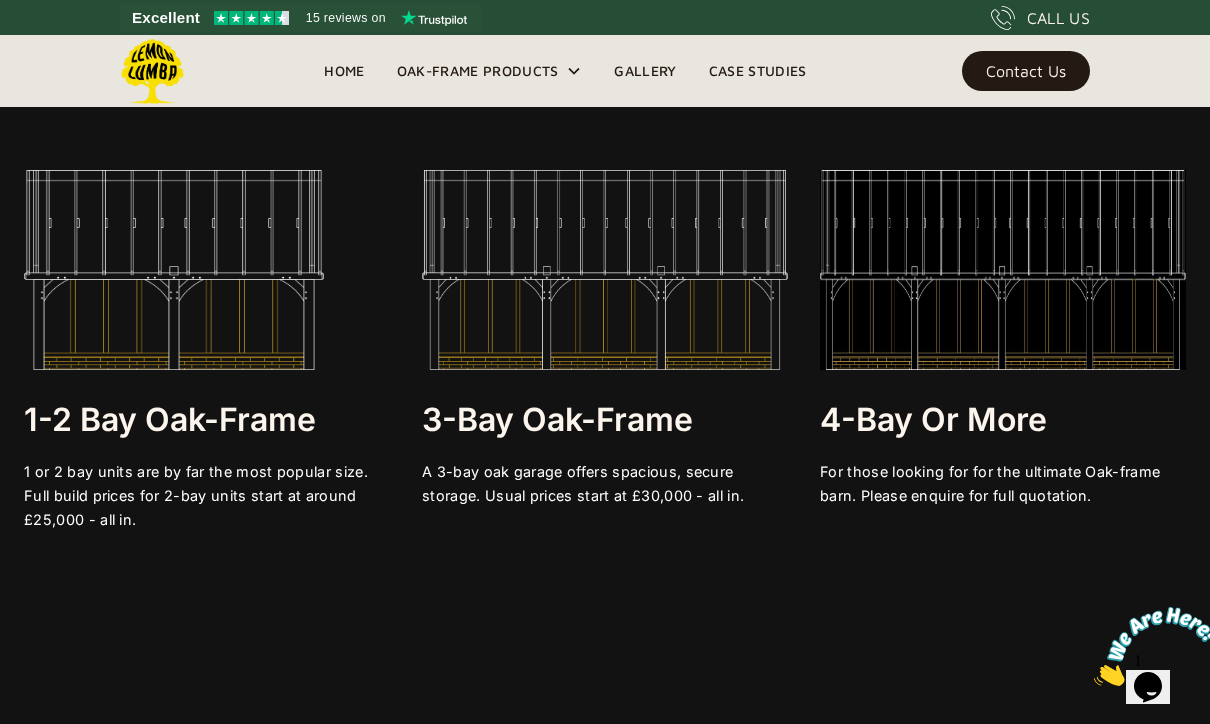 click on "1 or 2 bay units are by far the most popular size. Full build prices for 2-bay units start at around £25,000 - all in." at bounding box center (207, 496) 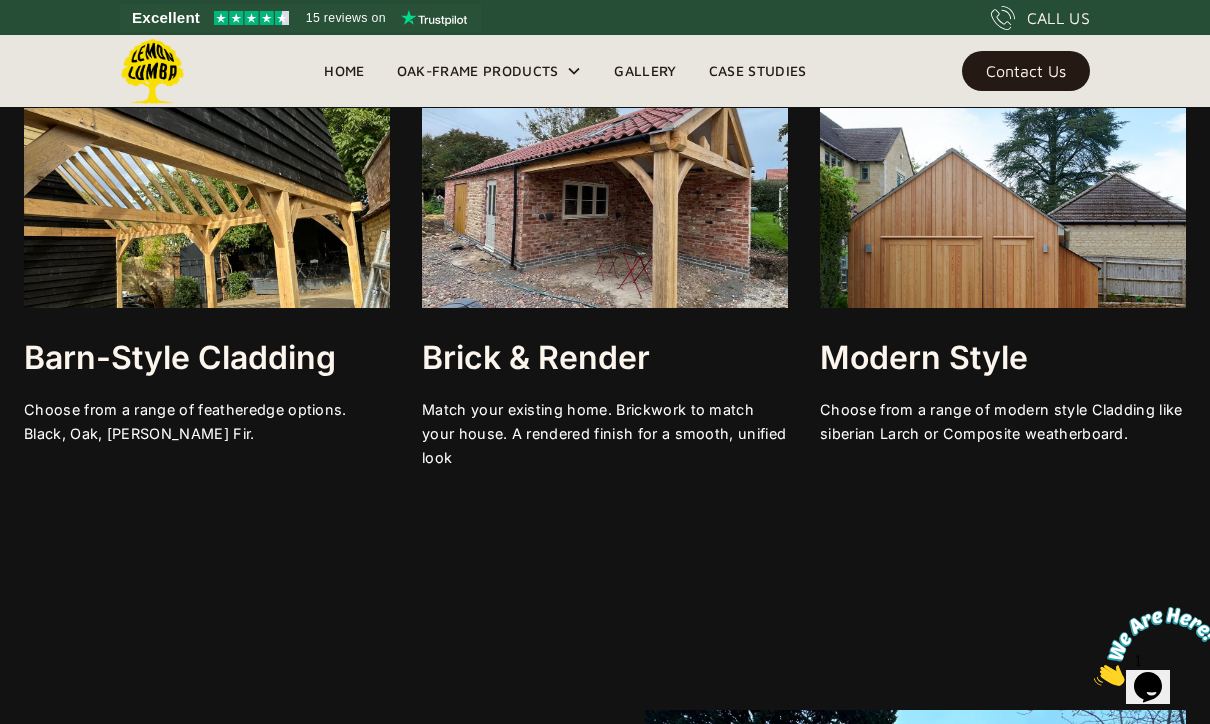 scroll, scrollTop: 5820, scrollLeft: 0, axis: vertical 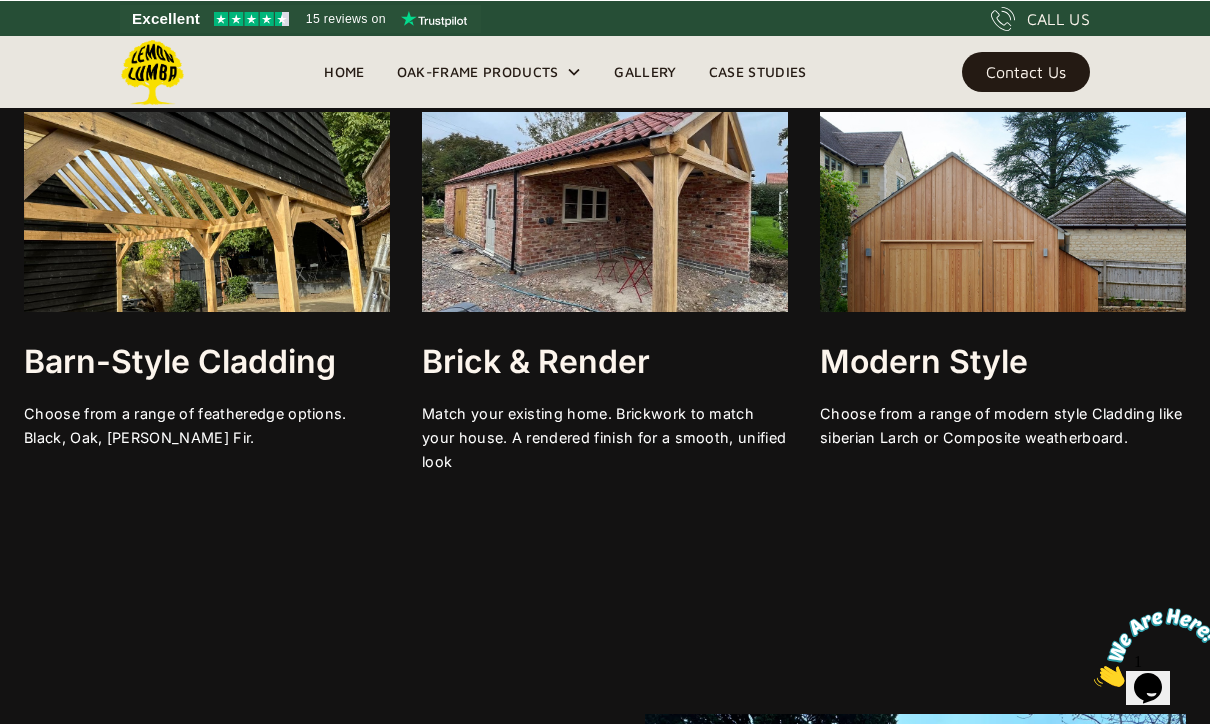 click on "Barn-style Cladding" at bounding box center [207, 361] 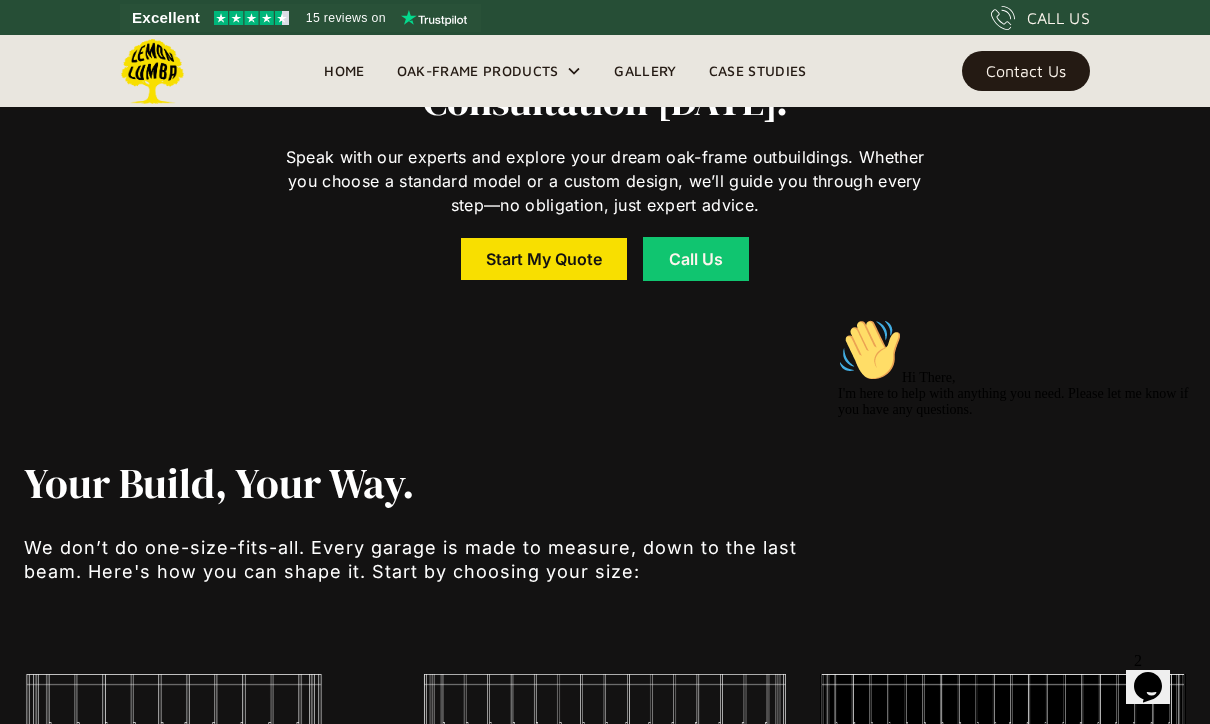 scroll, scrollTop: 3135, scrollLeft: 0, axis: vertical 